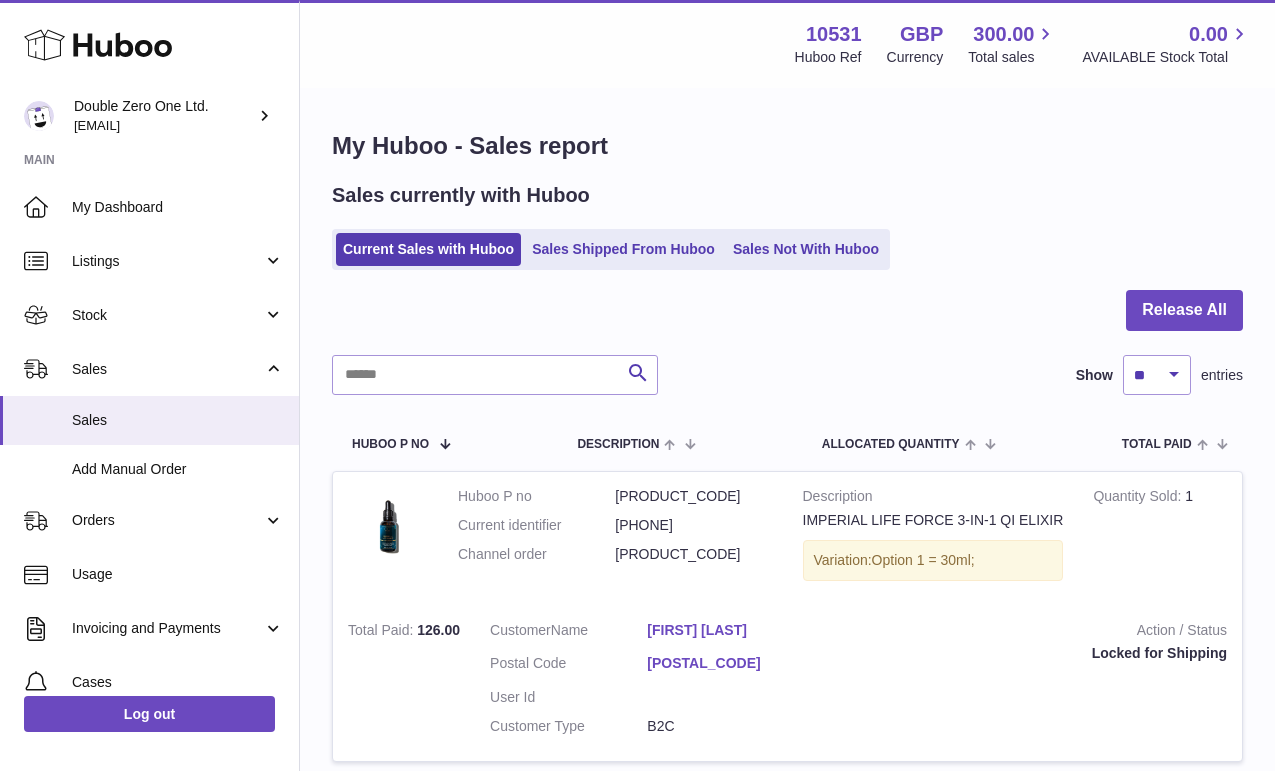 scroll, scrollTop: 46, scrollLeft: 0, axis: vertical 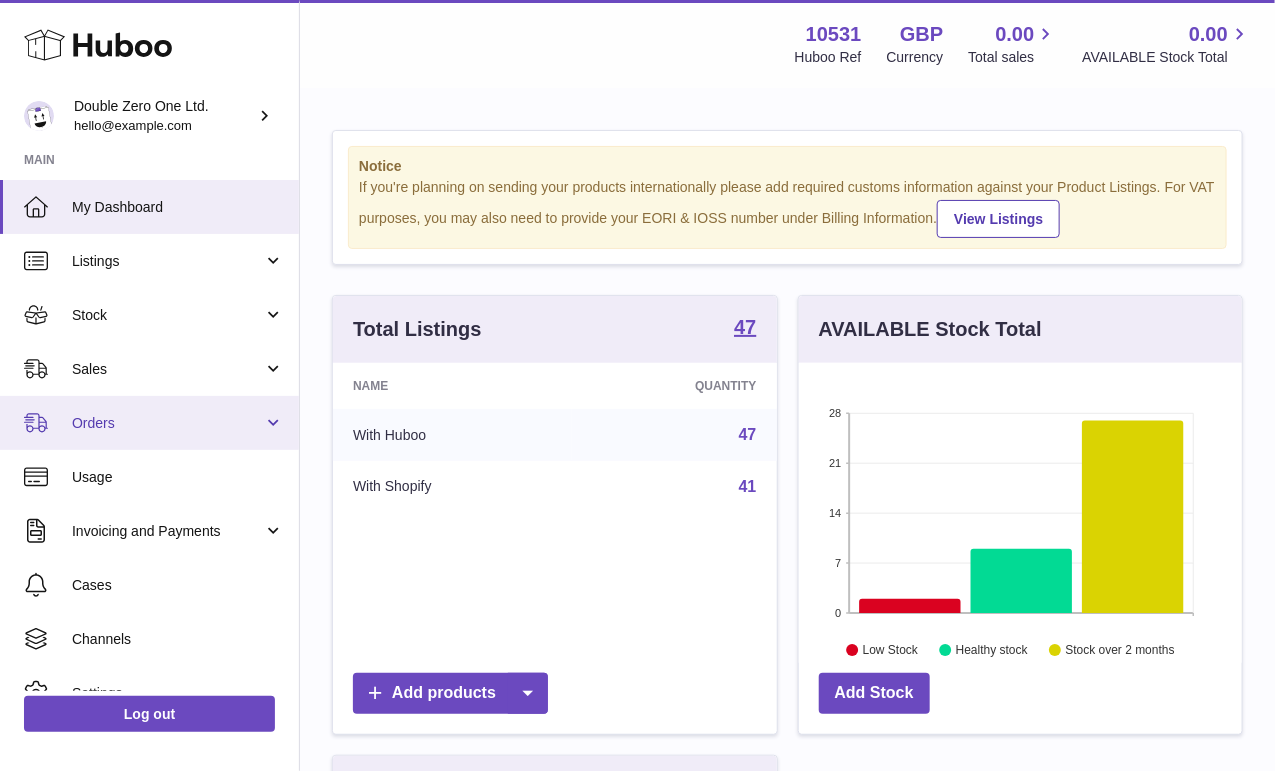 click on "Orders" at bounding box center [167, 423] 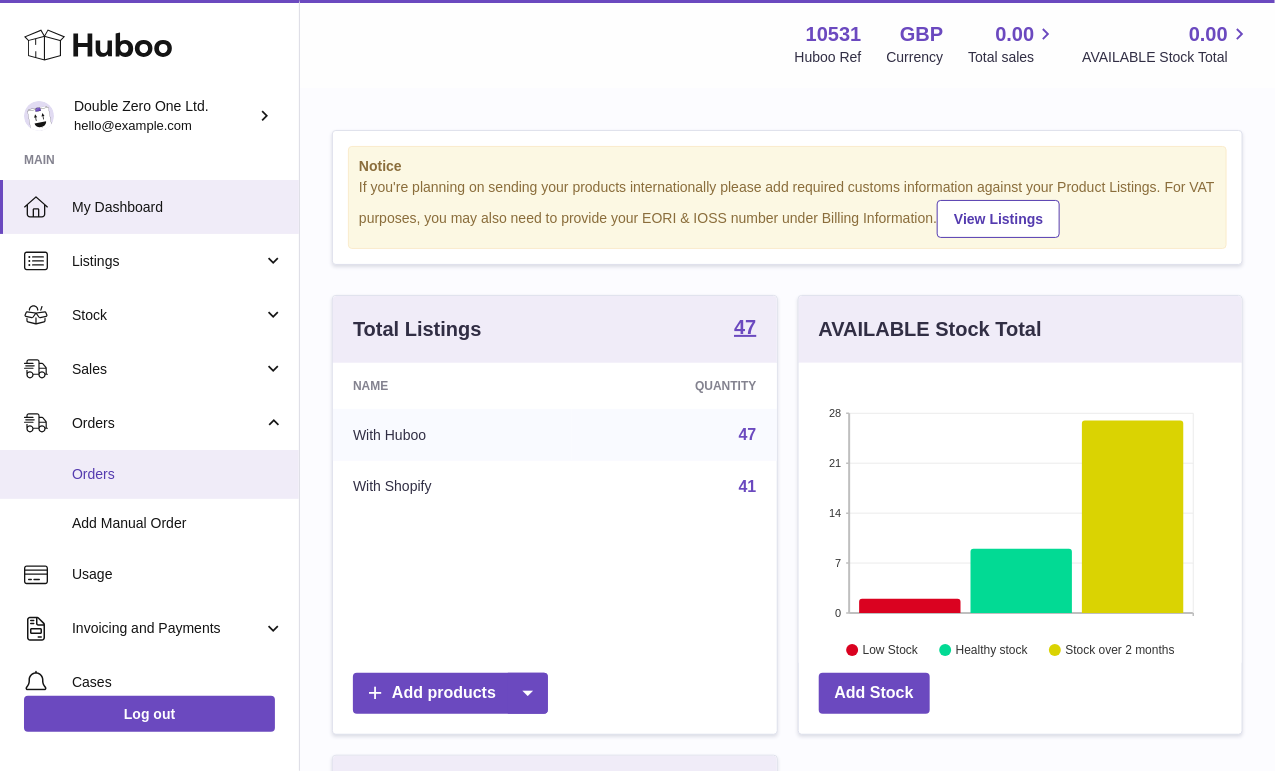 click on "Orders" at bounding box center [178, 474] 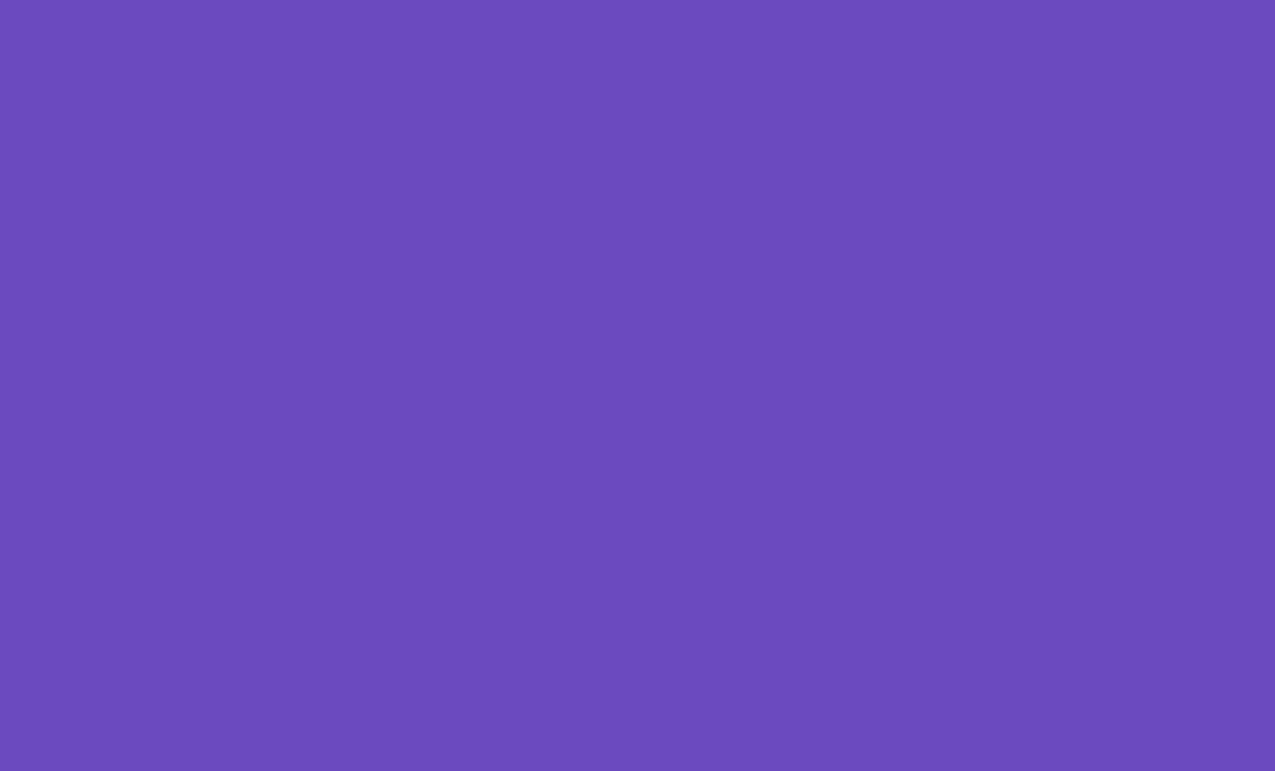 scroll, scrollTop: 0, scrollLeft: 0, axis: both 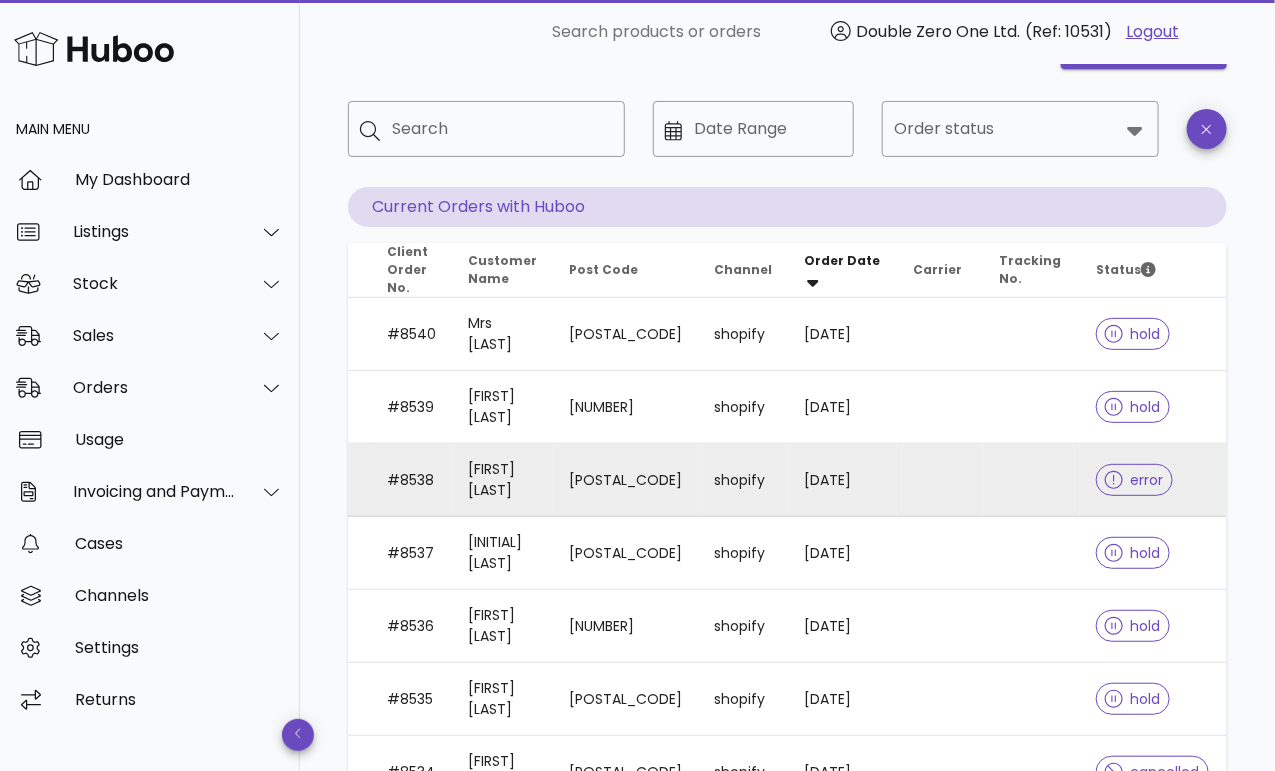 click at bounding box center [1031, 480] 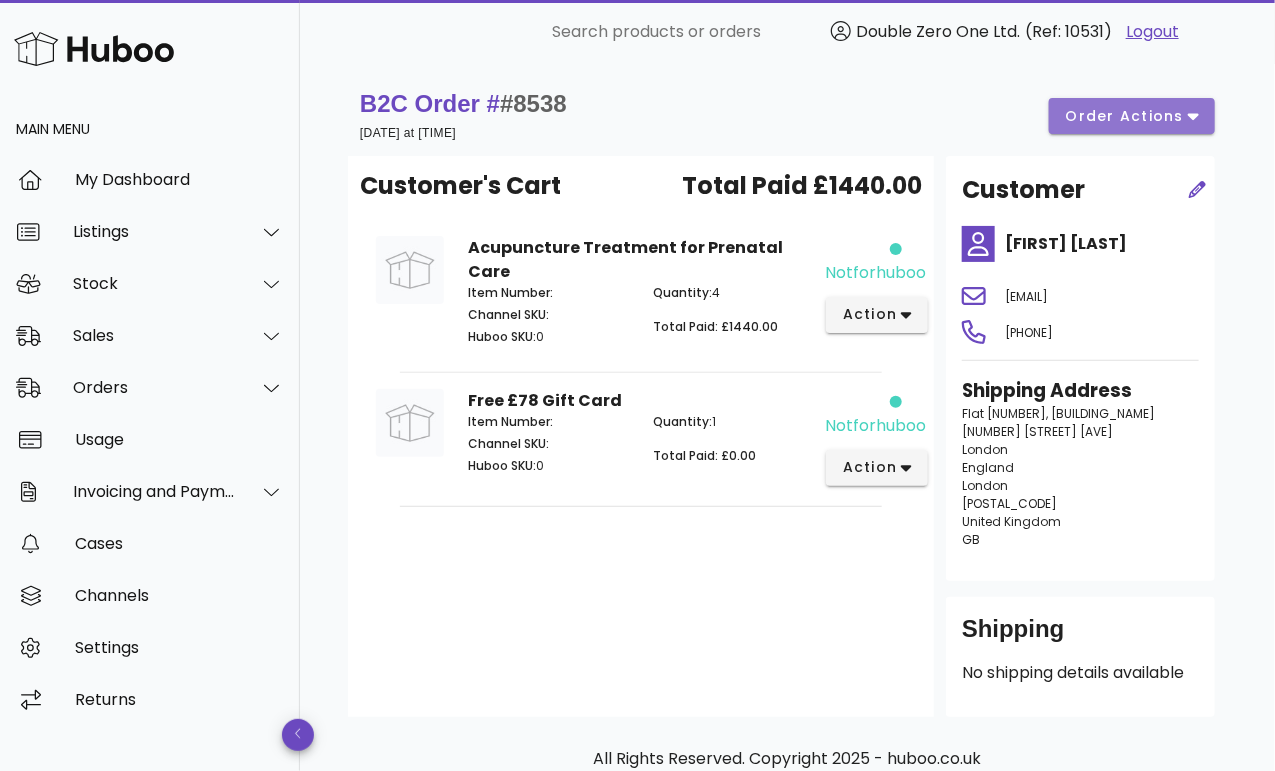 click on "order actions" at bounding box center [1125, 116] 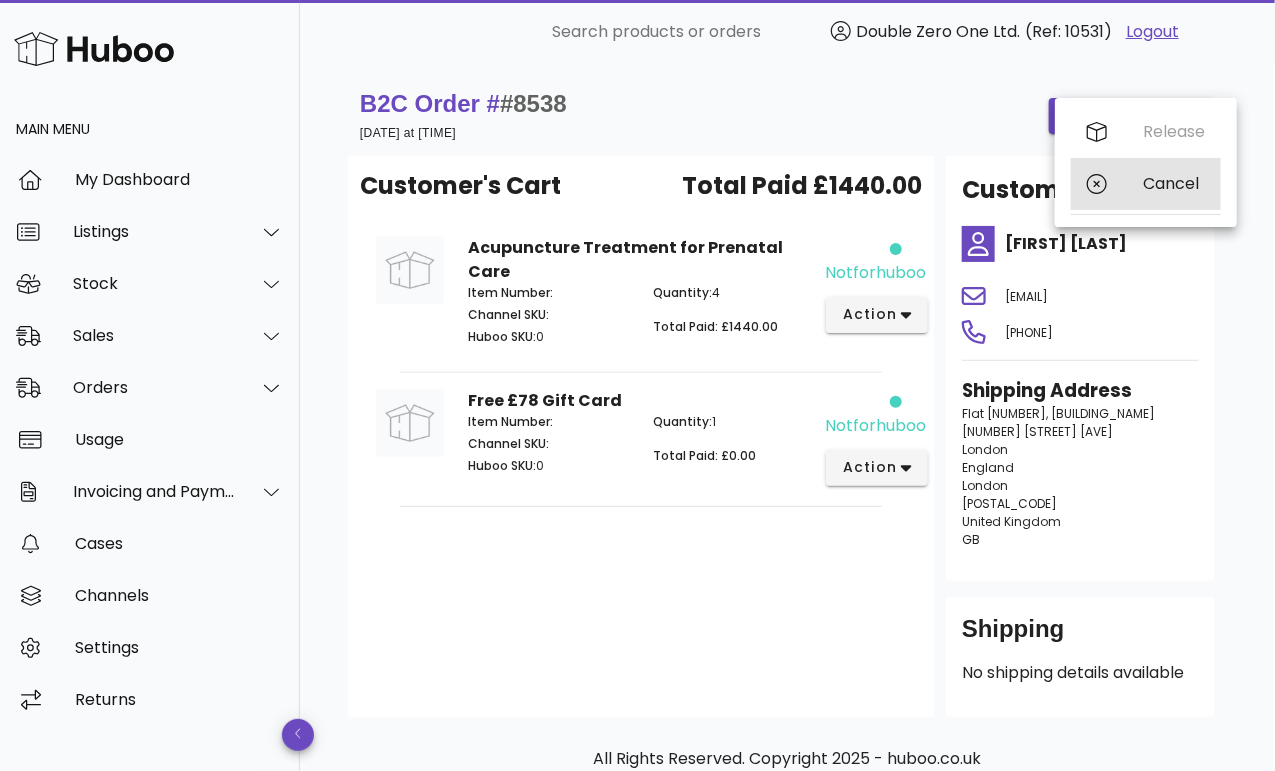 click on "Cancel" at bounding box center (1146, 184) 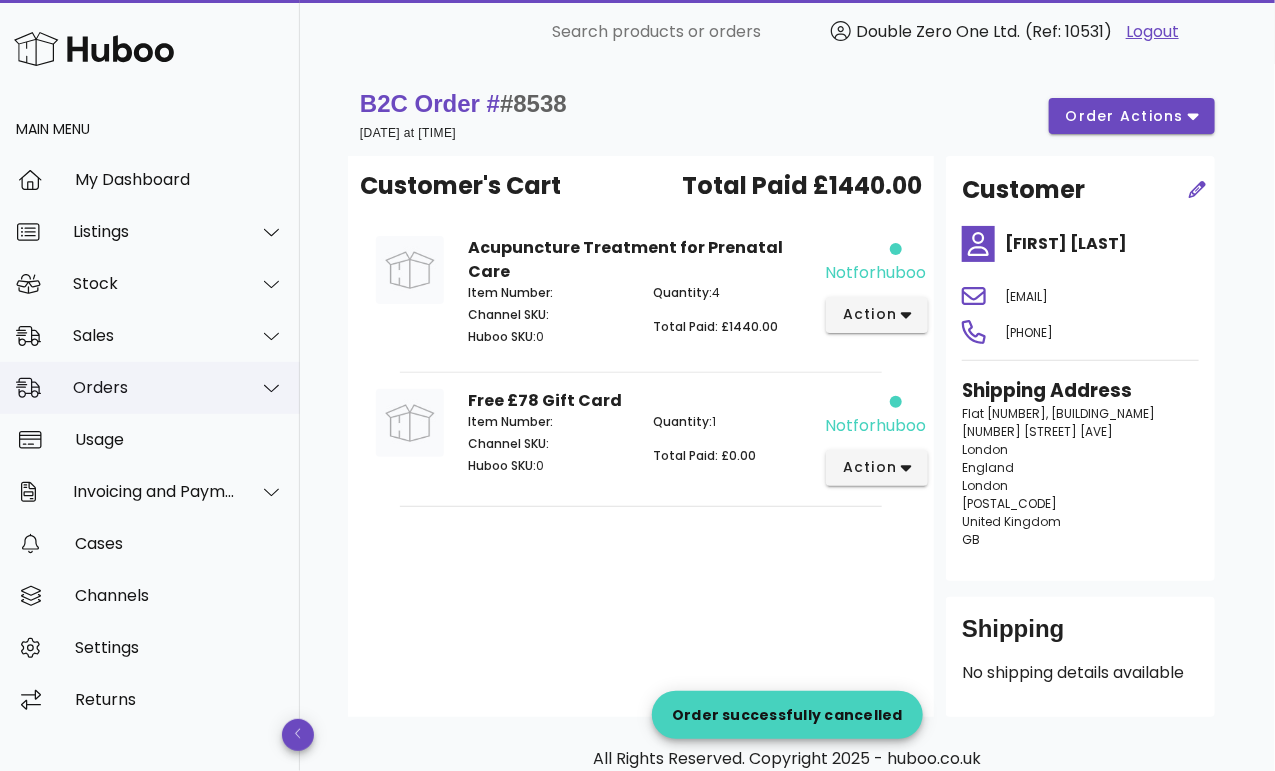 click on "Orders" at bounding box center (154, 387) 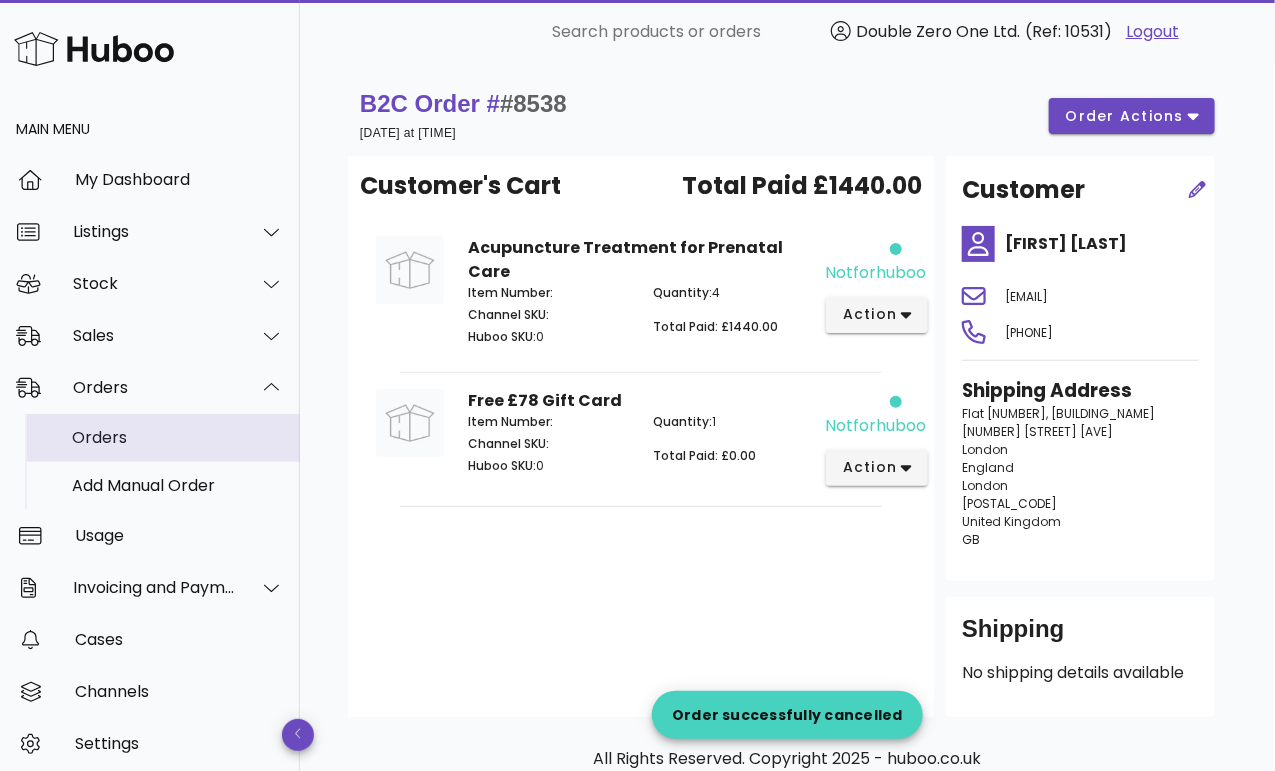 click on "Orders" at bounding box center [178, 437] 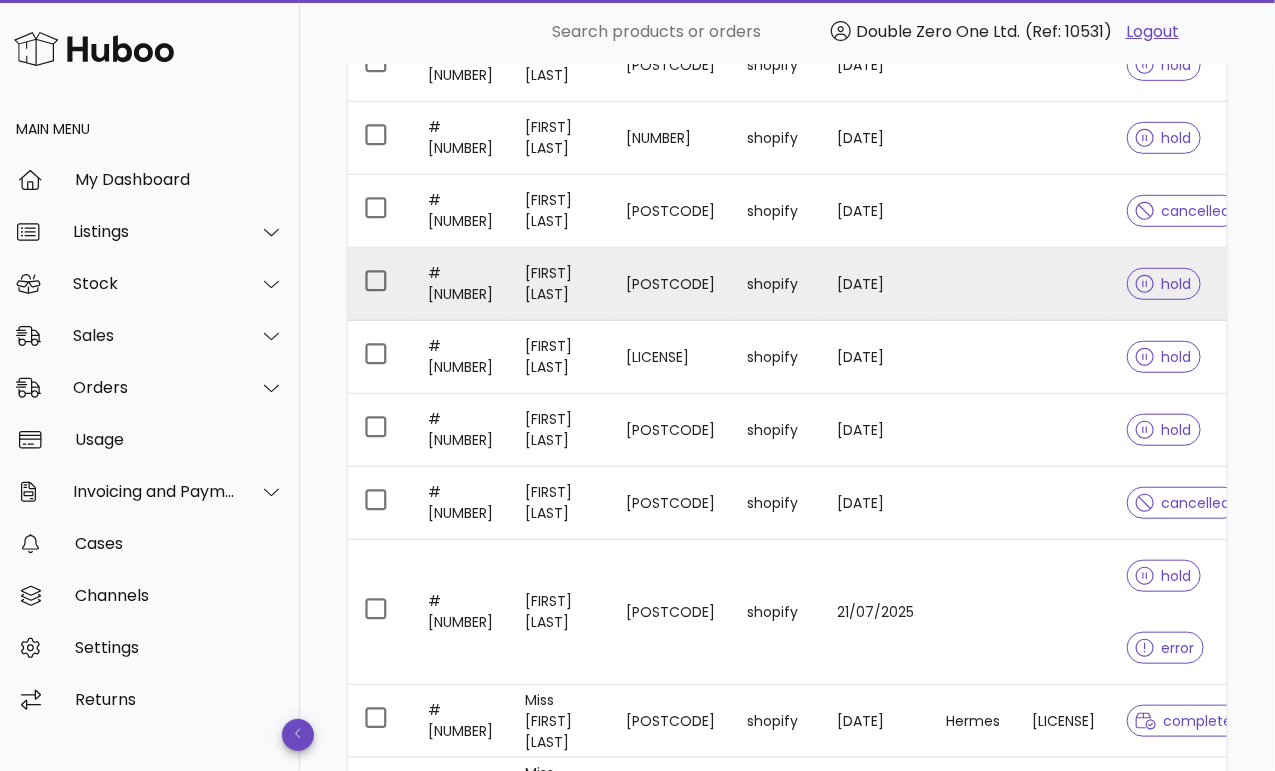 scroll, scrollTop: 369, scrollLeft: 0, axis: vertical 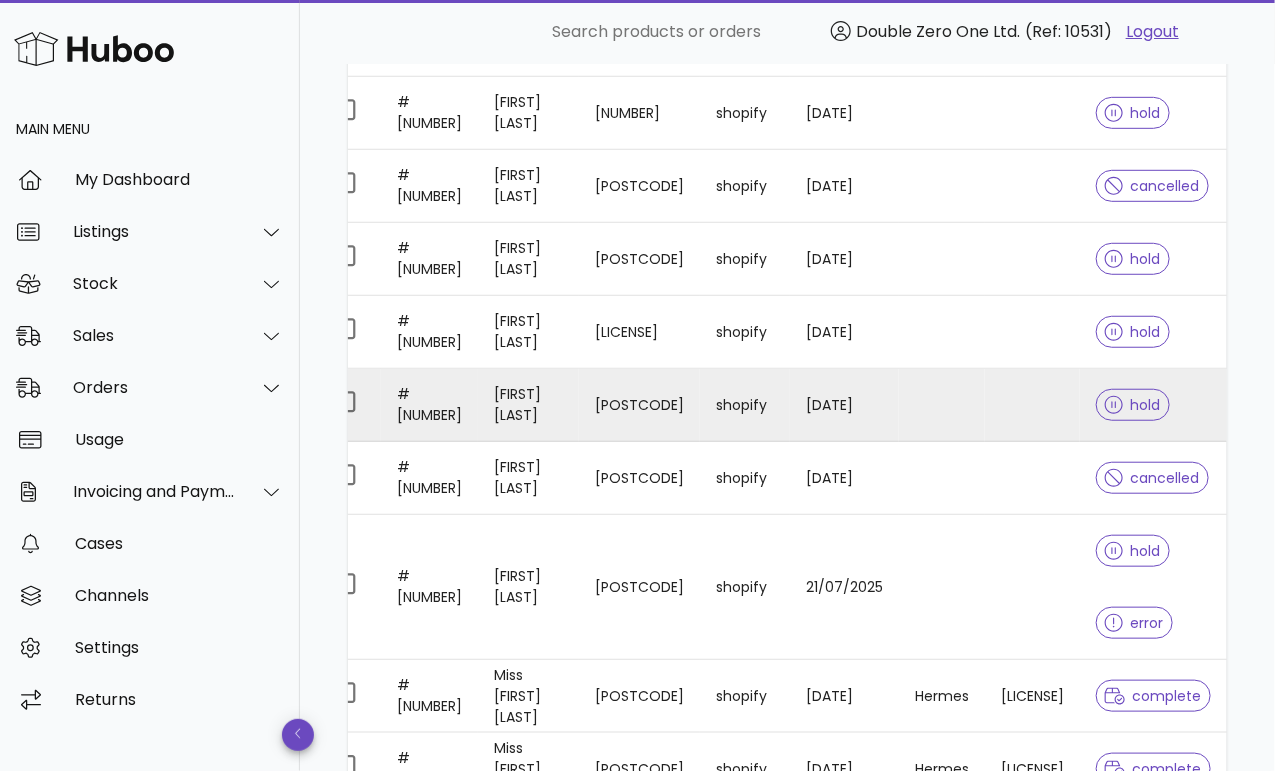 click at bounding box center [1032, 405] 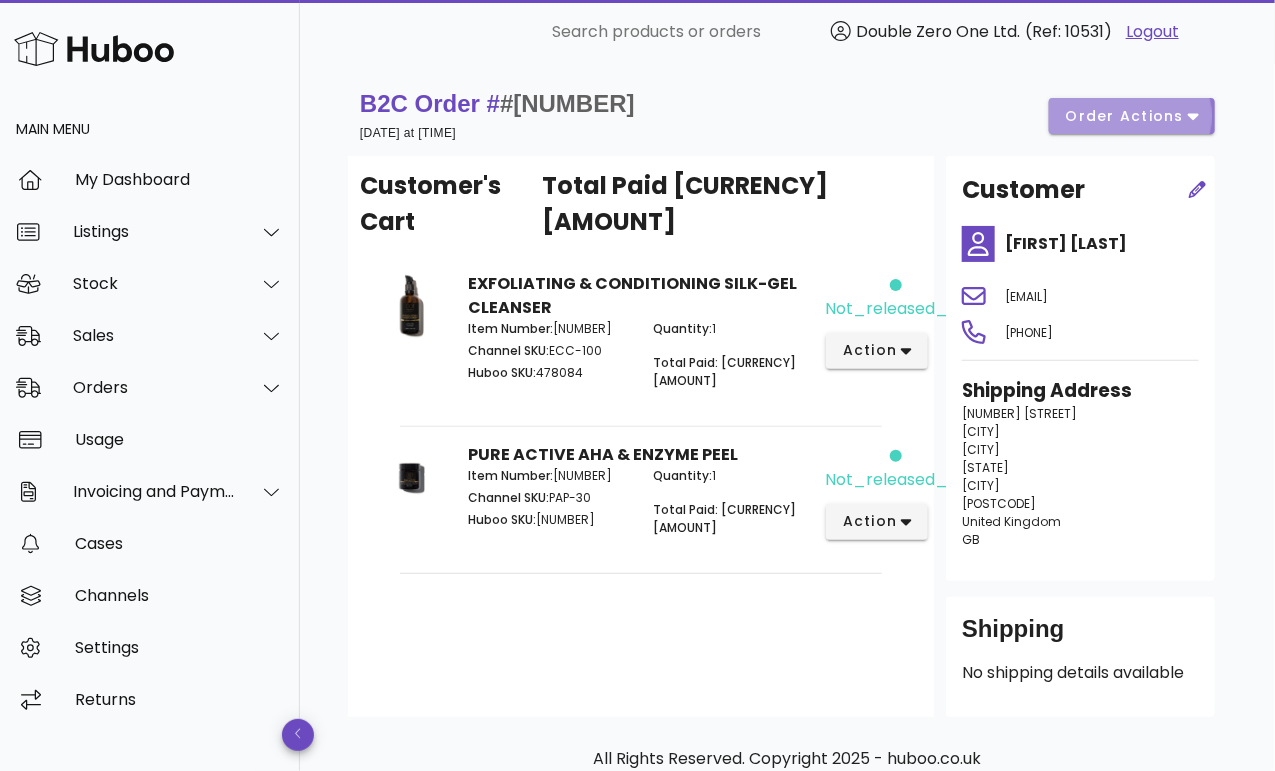 click 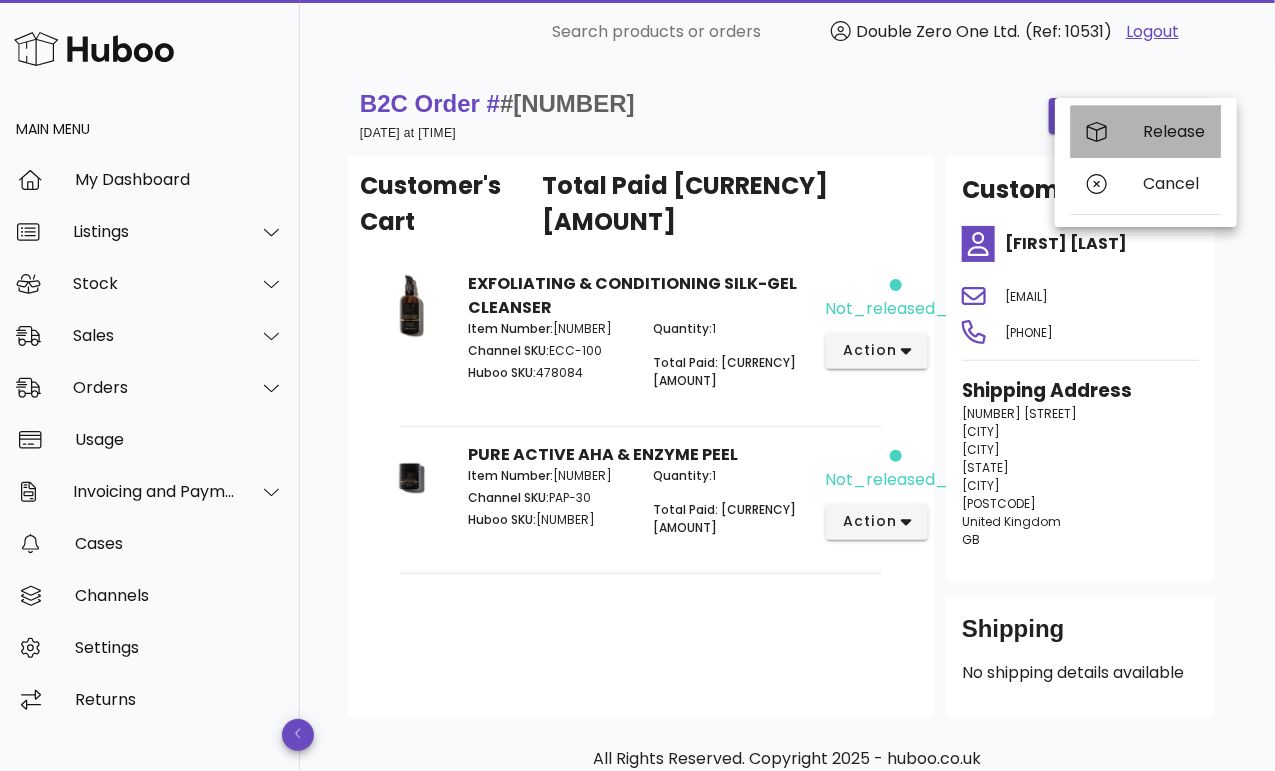 click on "Release" at bounding box center [1174, 131] 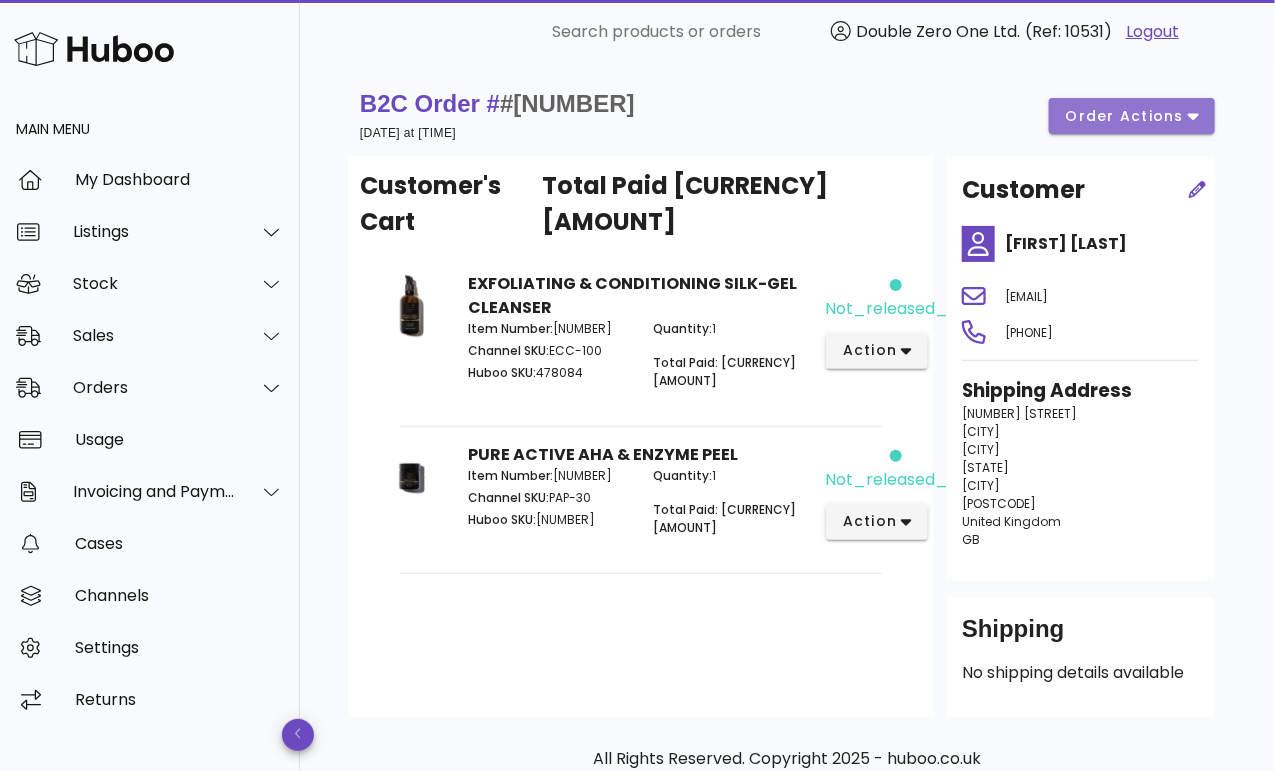 click on "order actions" at bounding box center [1125, 116] 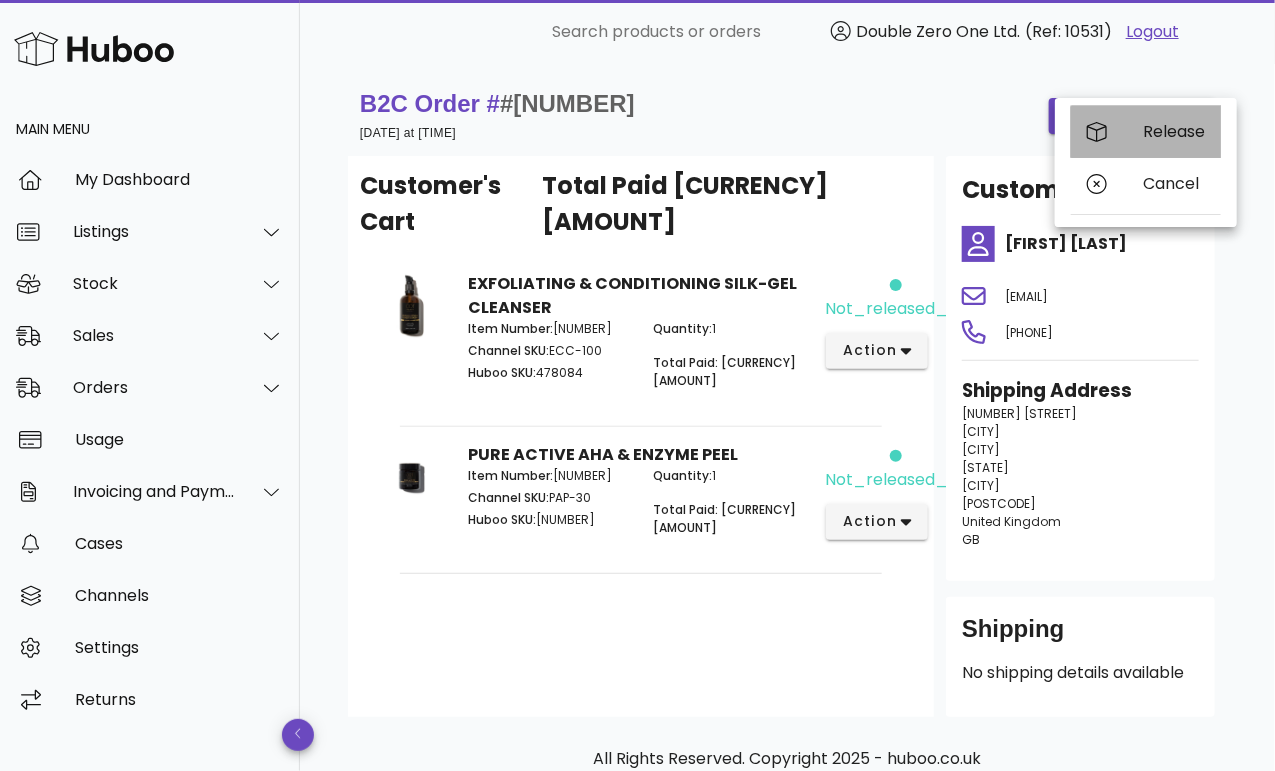 click on "Release" at bounding box center (1174, 131) 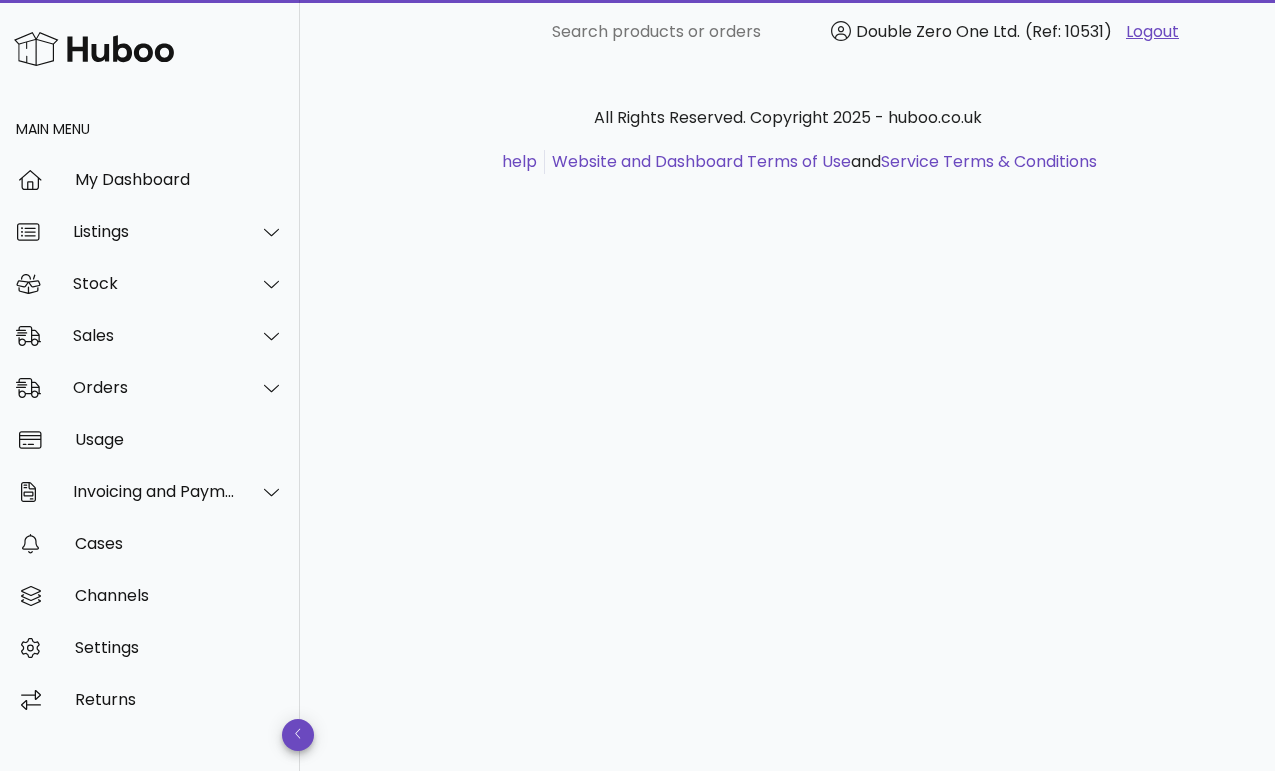 scroll, scrollTop: 0, scrollLeft: 0, axis: both 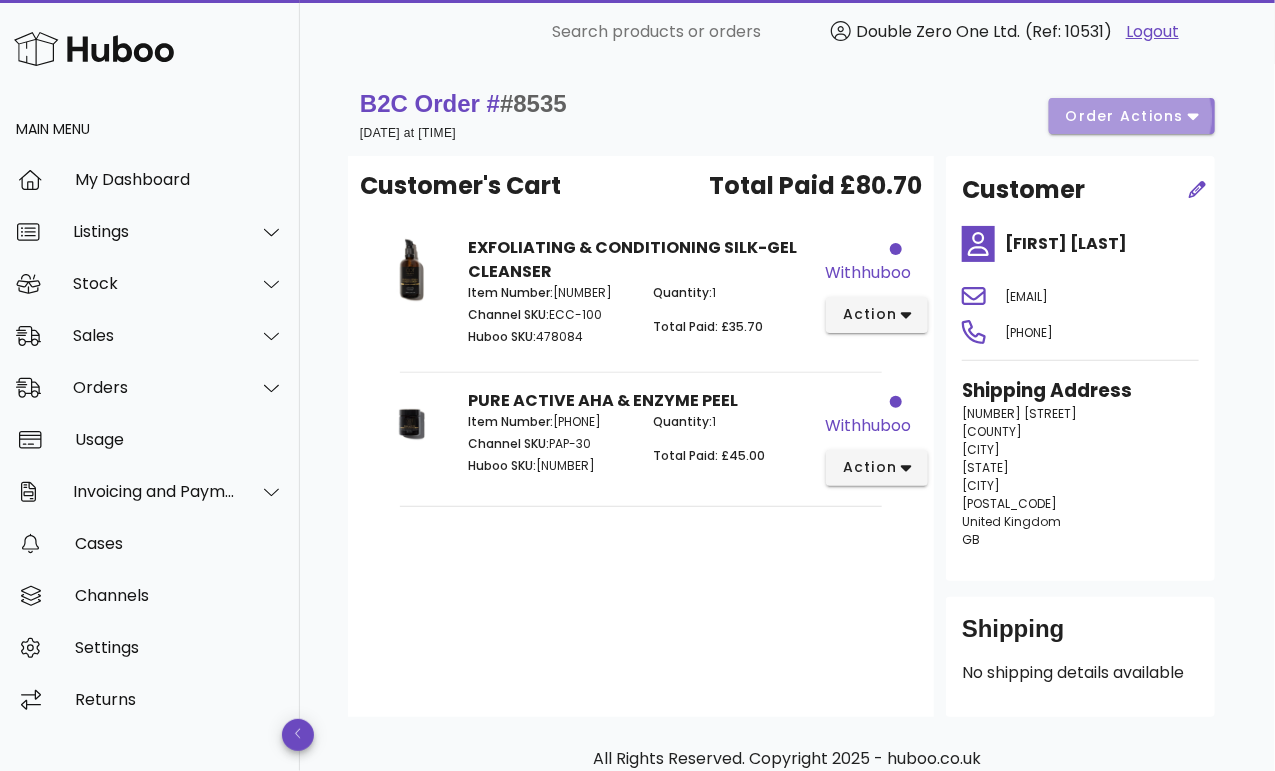 click on "order actions" at bounding box center [1125, 116] 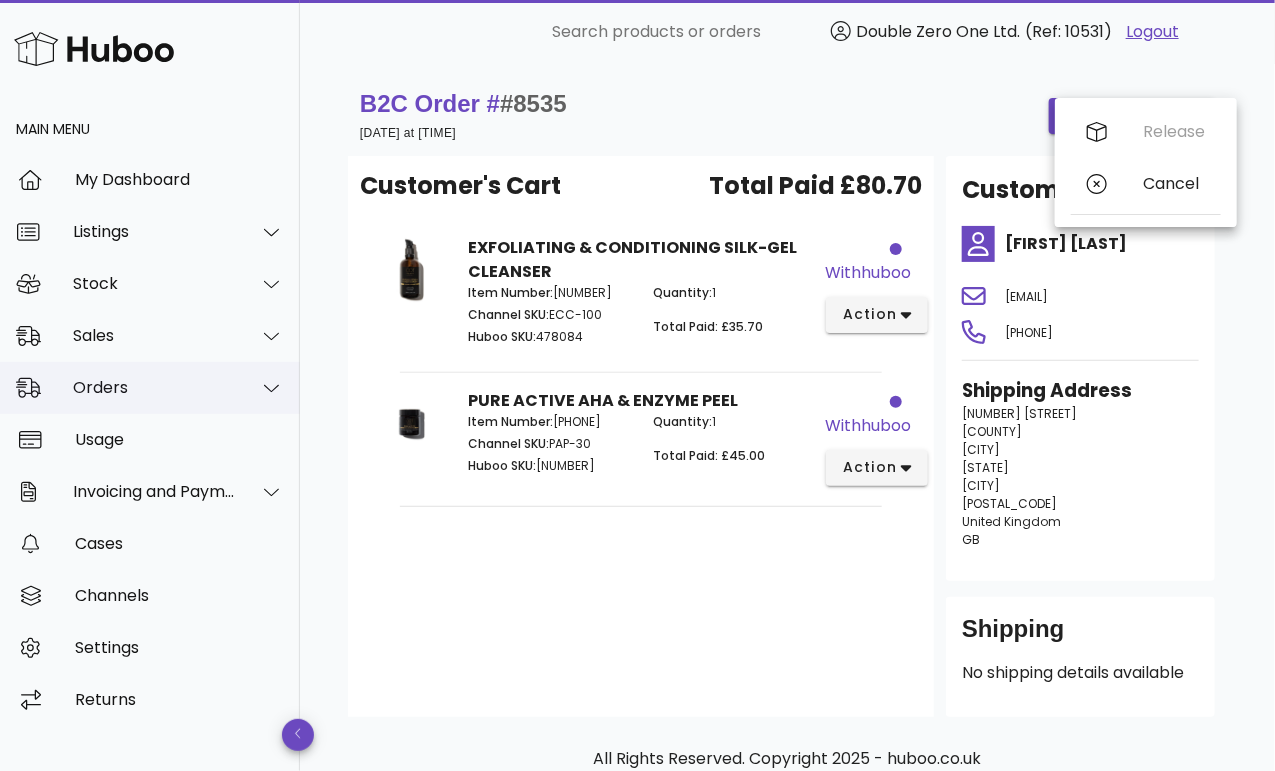 click on "Orders" at bounding box center (154, 387) 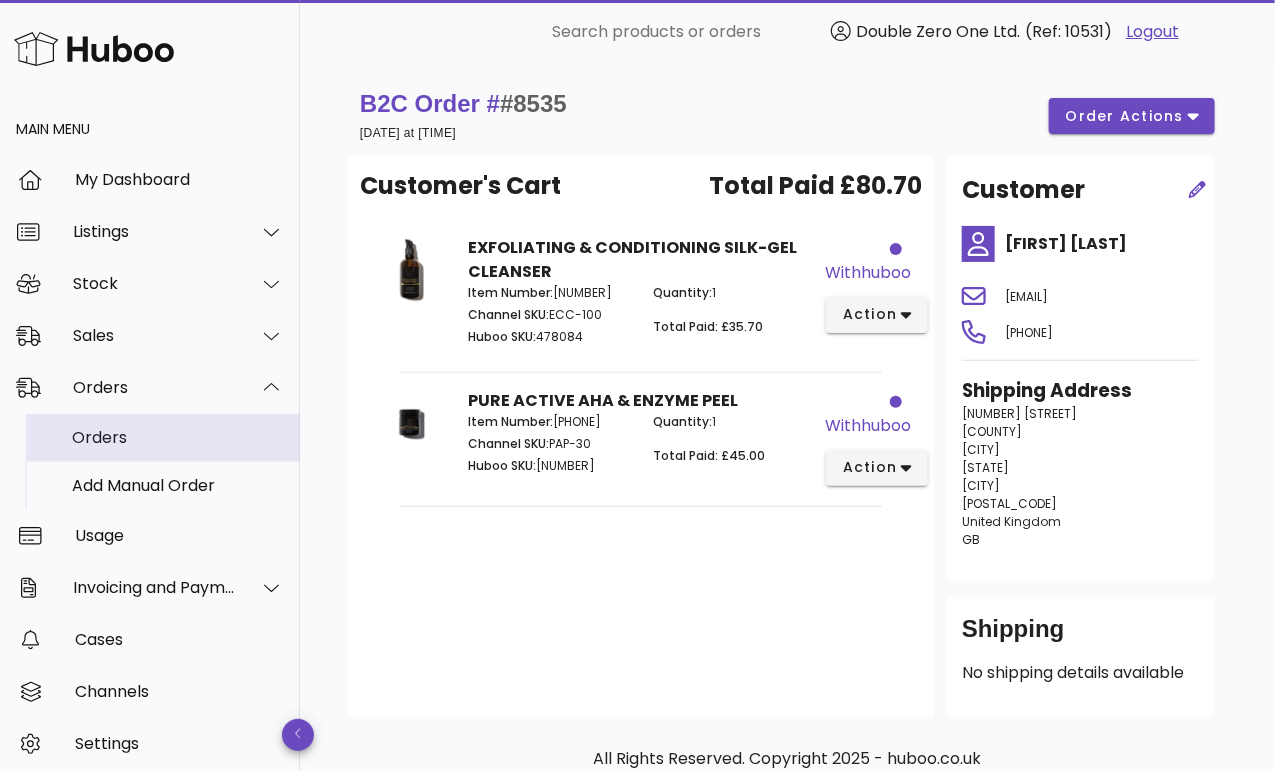 click on "Orders" at bounding box center [178, 437] 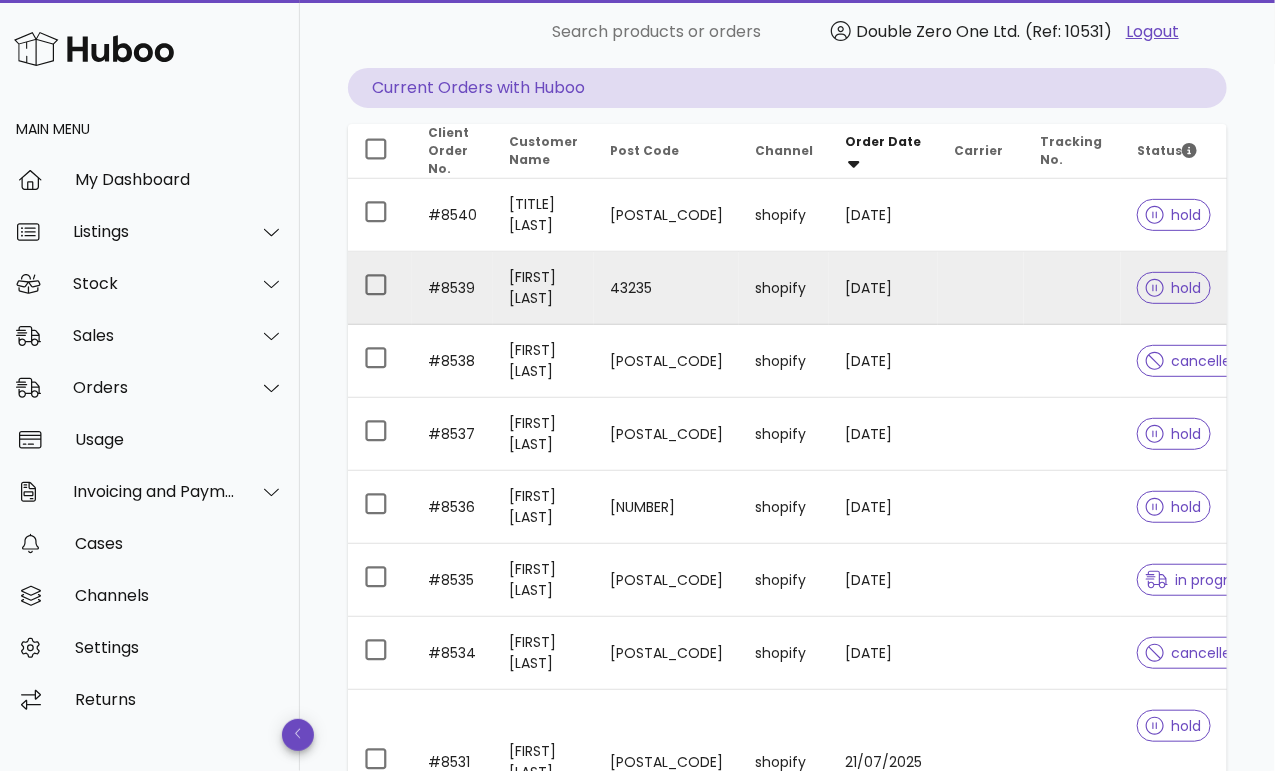 scroll, scrollTop: 196, scrollLeft: 0, axis: vertical 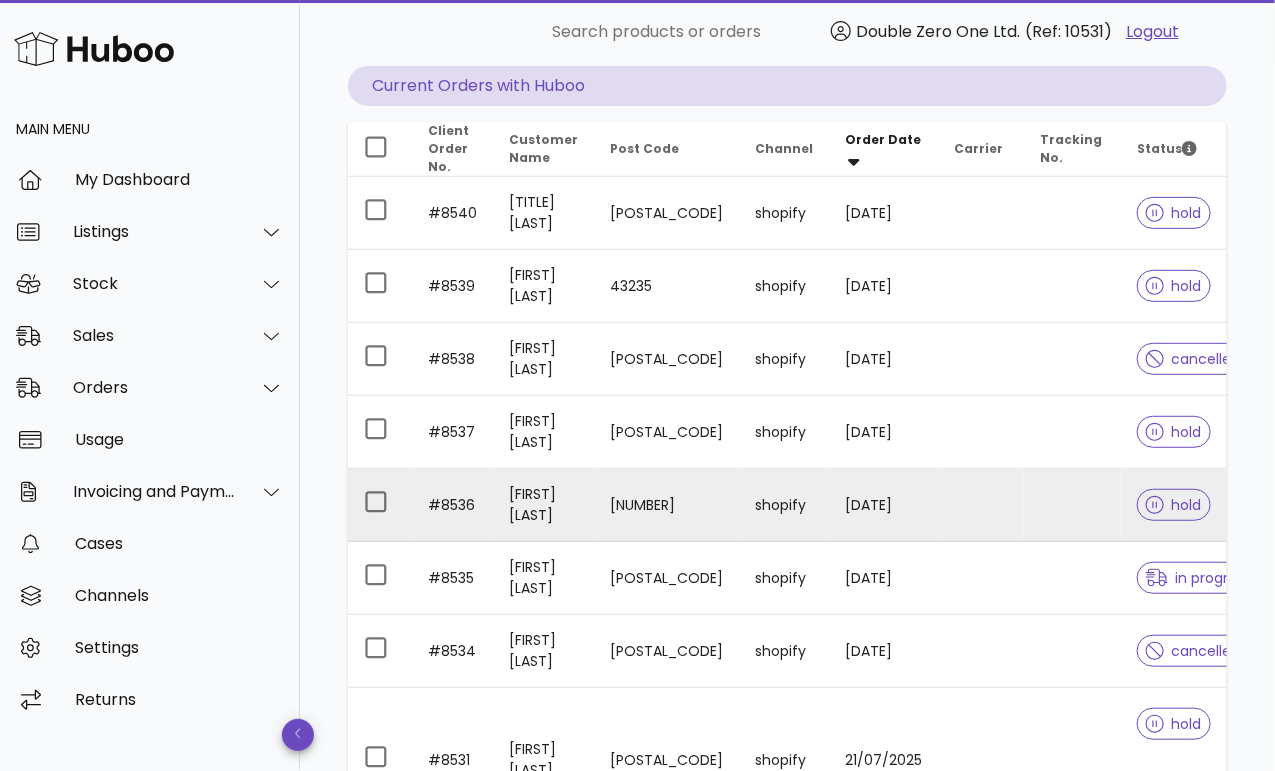 click at bounding box center [1072, 505] 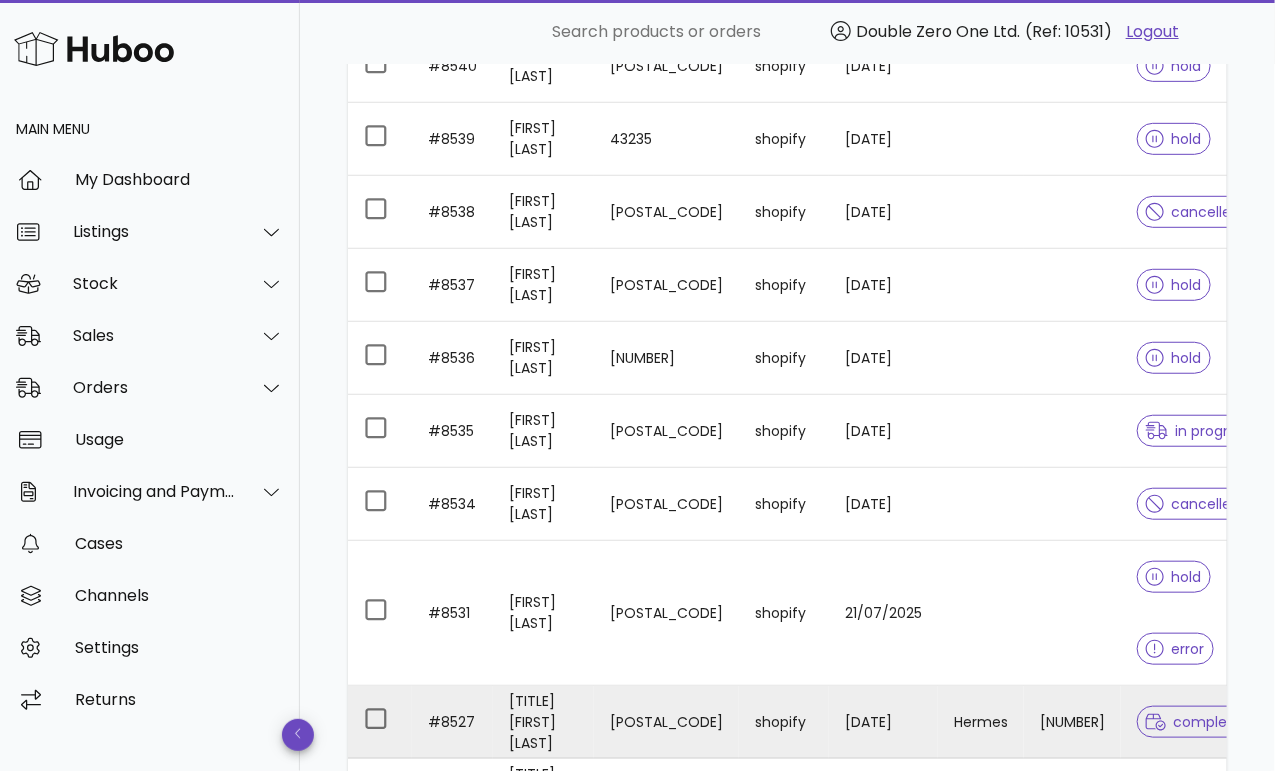 scroll, scrollTop: 334, scrollLeft: 0, axis: vertical 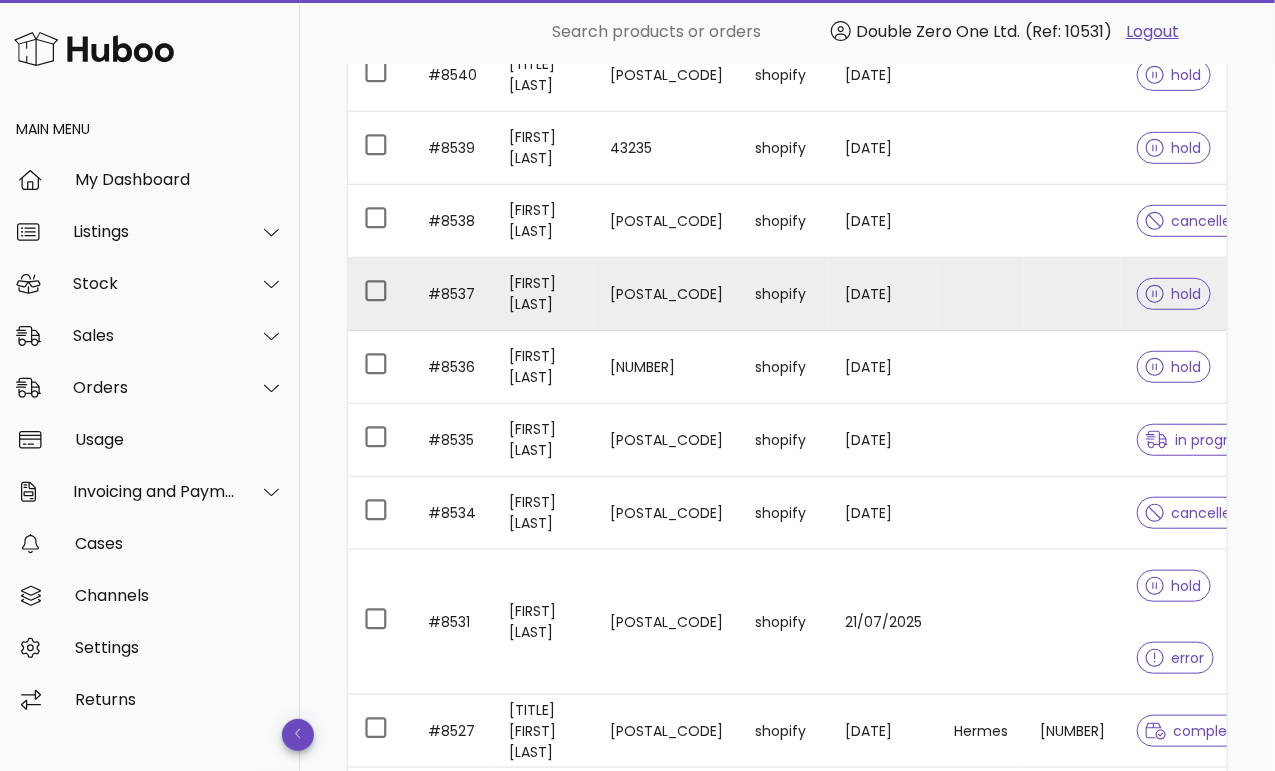 click at bounding box center [981, 294] 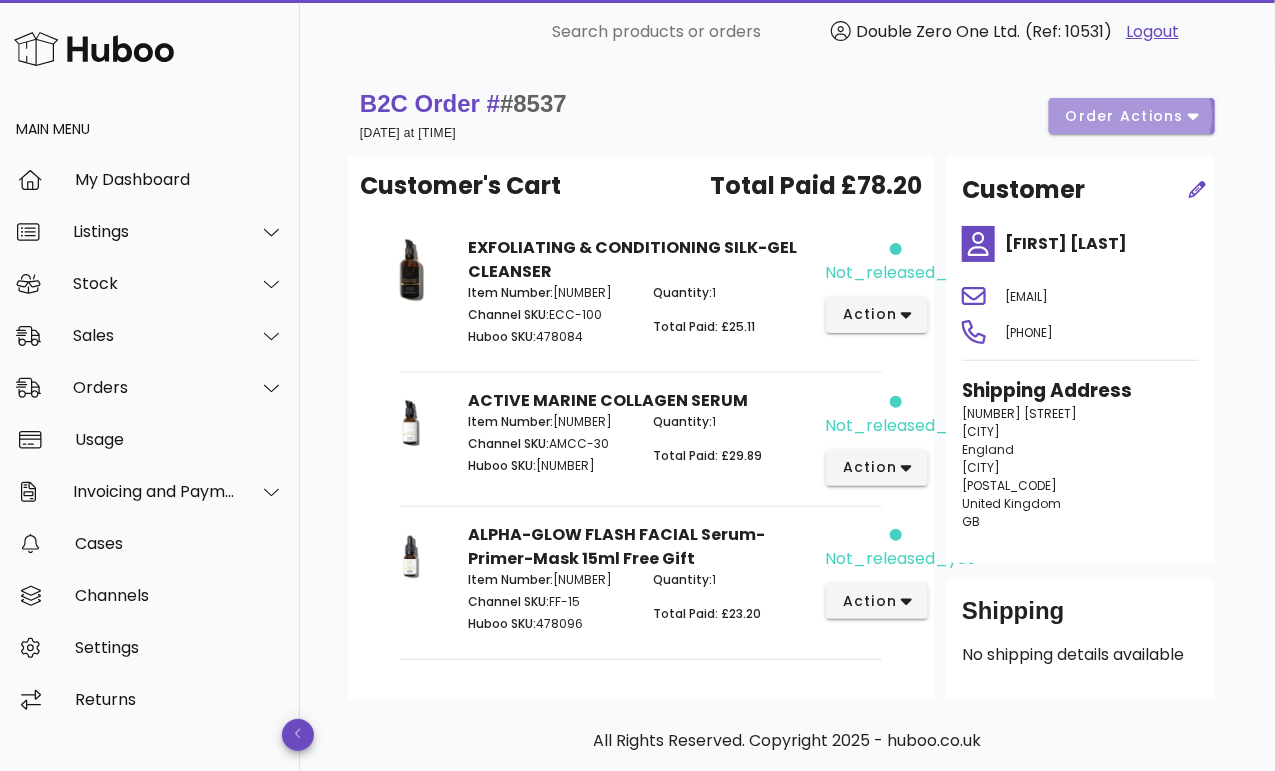 click on "order actions" at bounding box center (1125, 116) 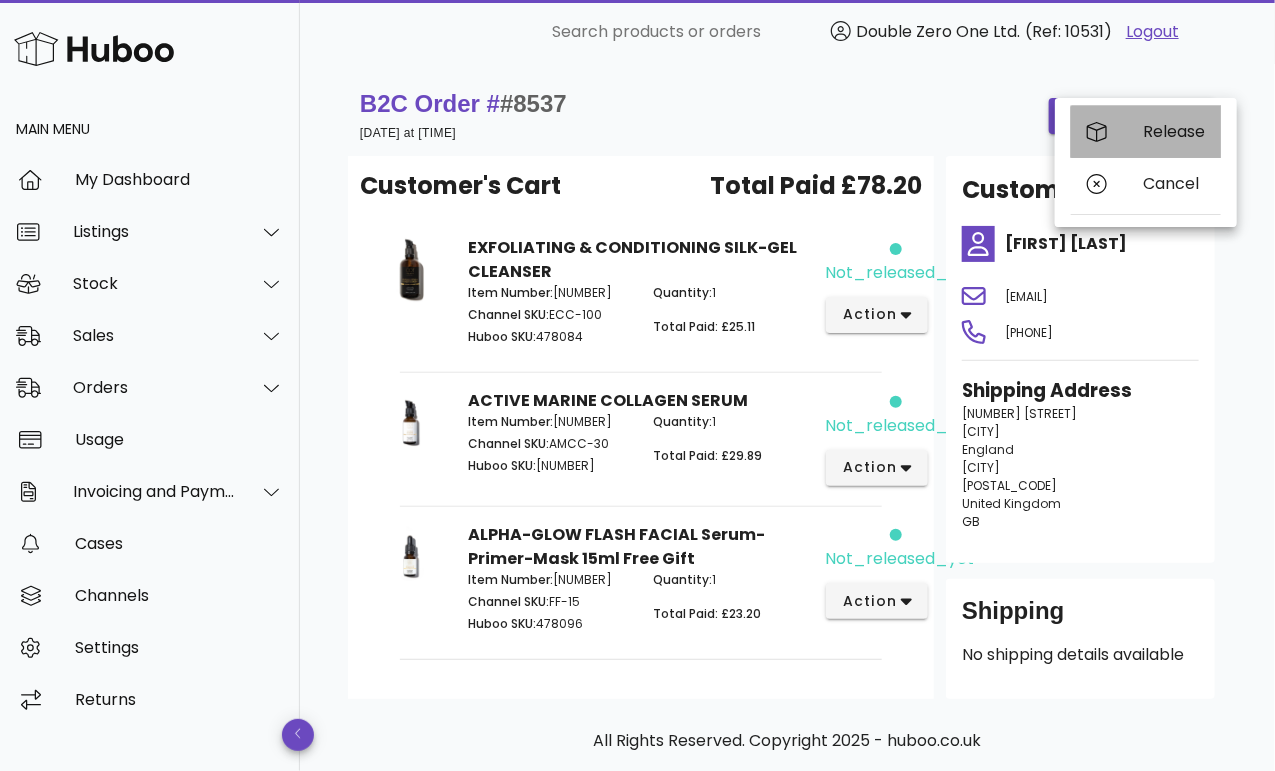 click on "Release" at bounding box center (1174, 131) 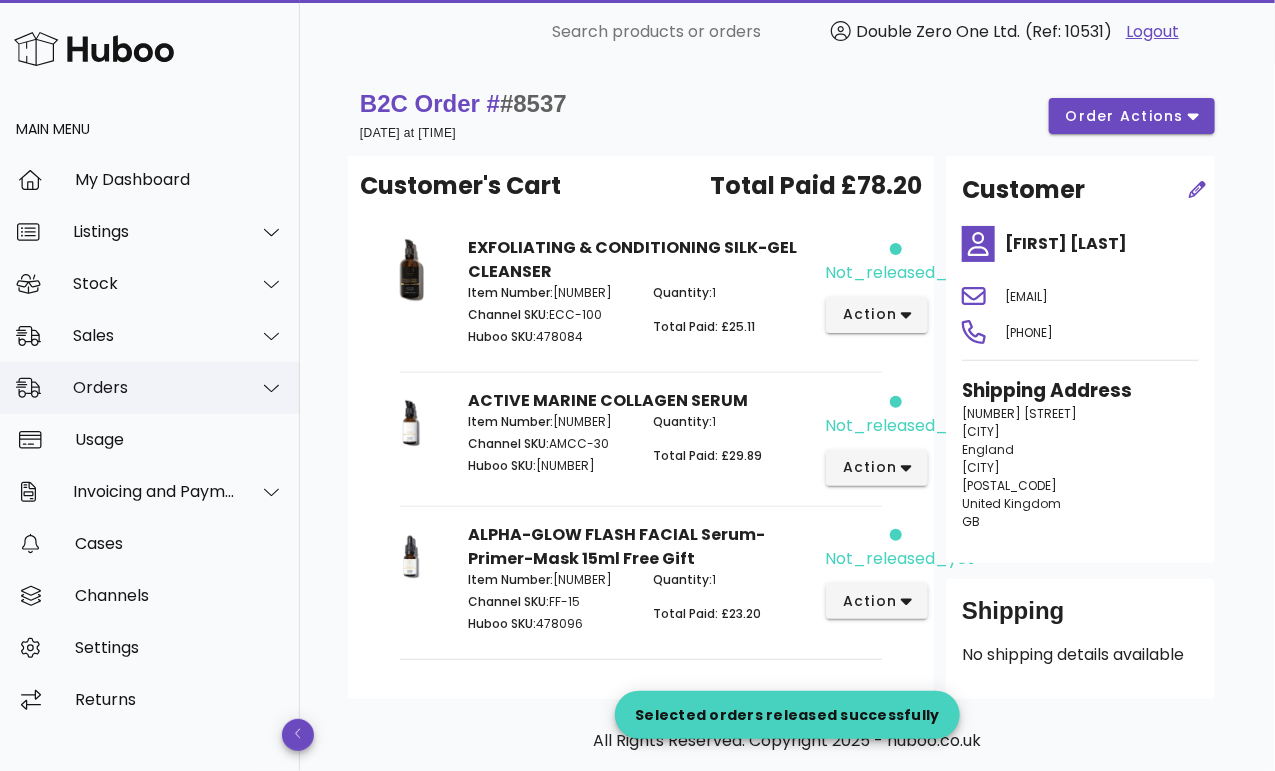 click on "Orders" at bounding box center (150, 388) 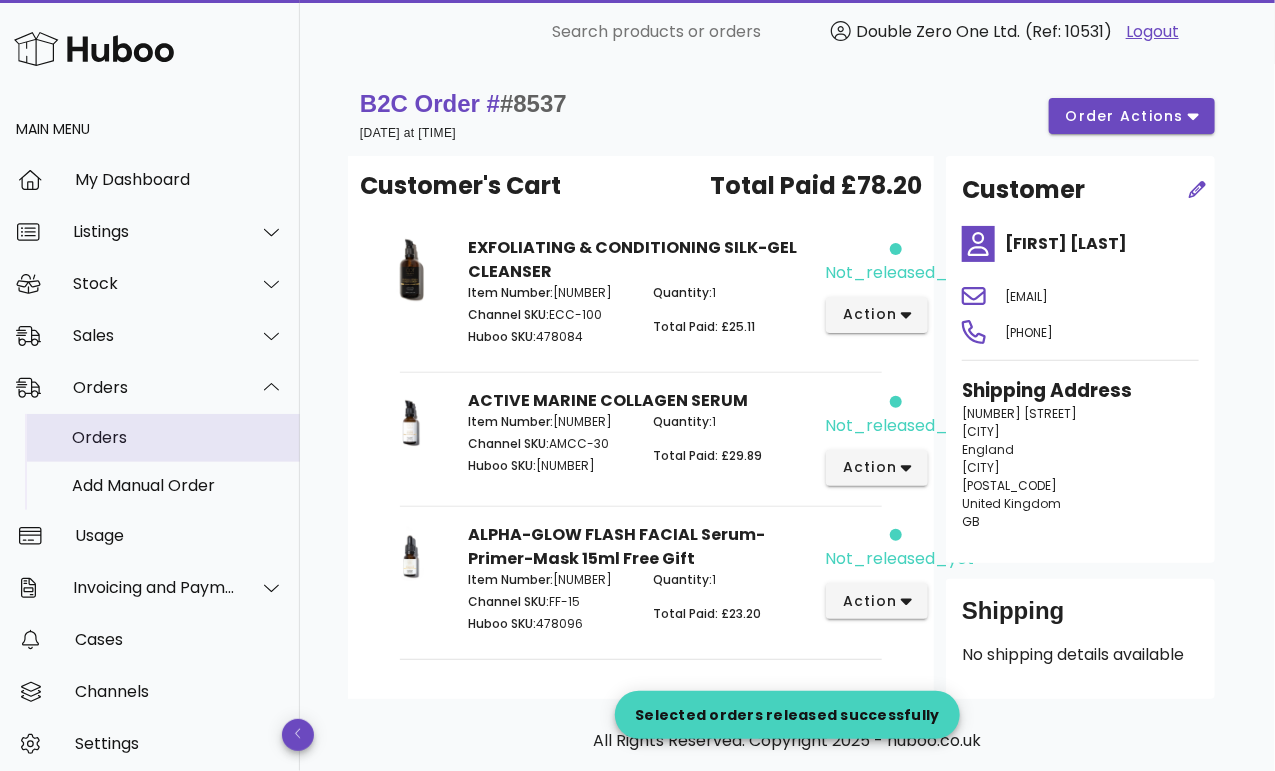 click on "Orders" at bounding box center (178, 437) 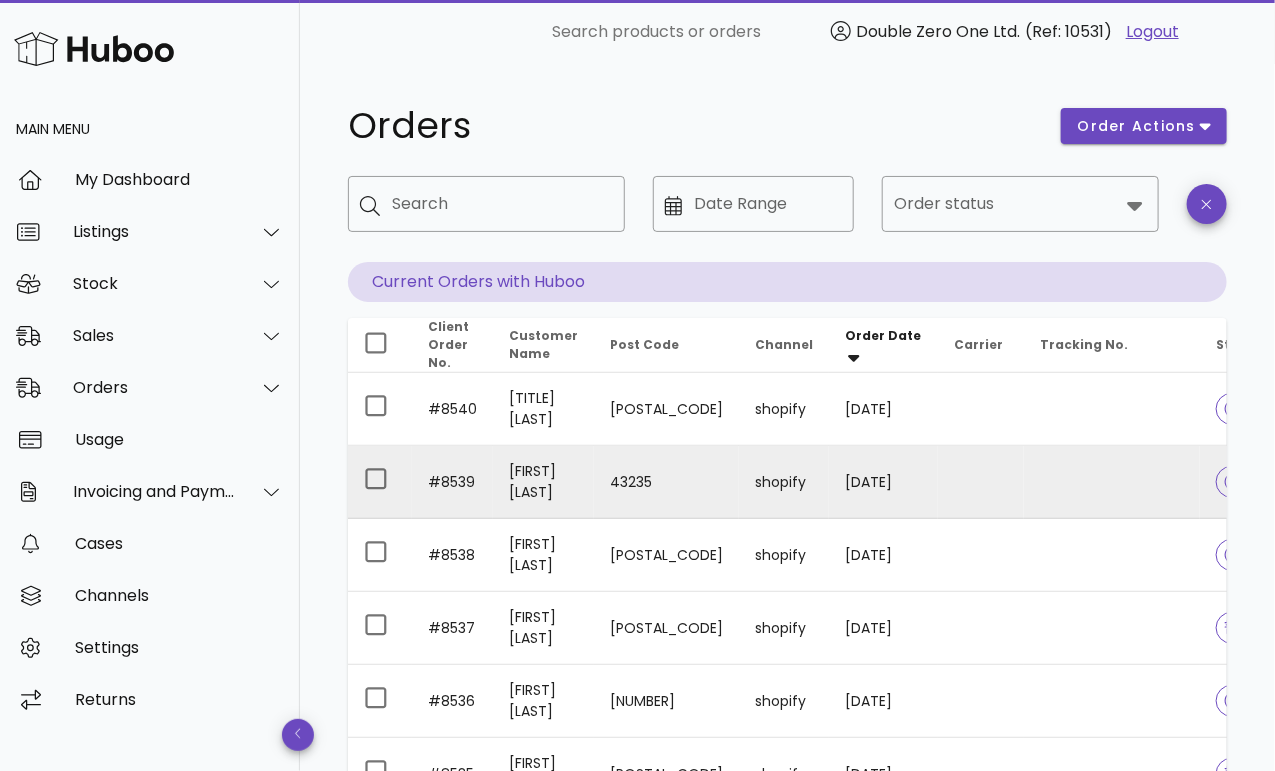 scroll, scrollTop: 7, scrollLeft: 0, axis: vertical 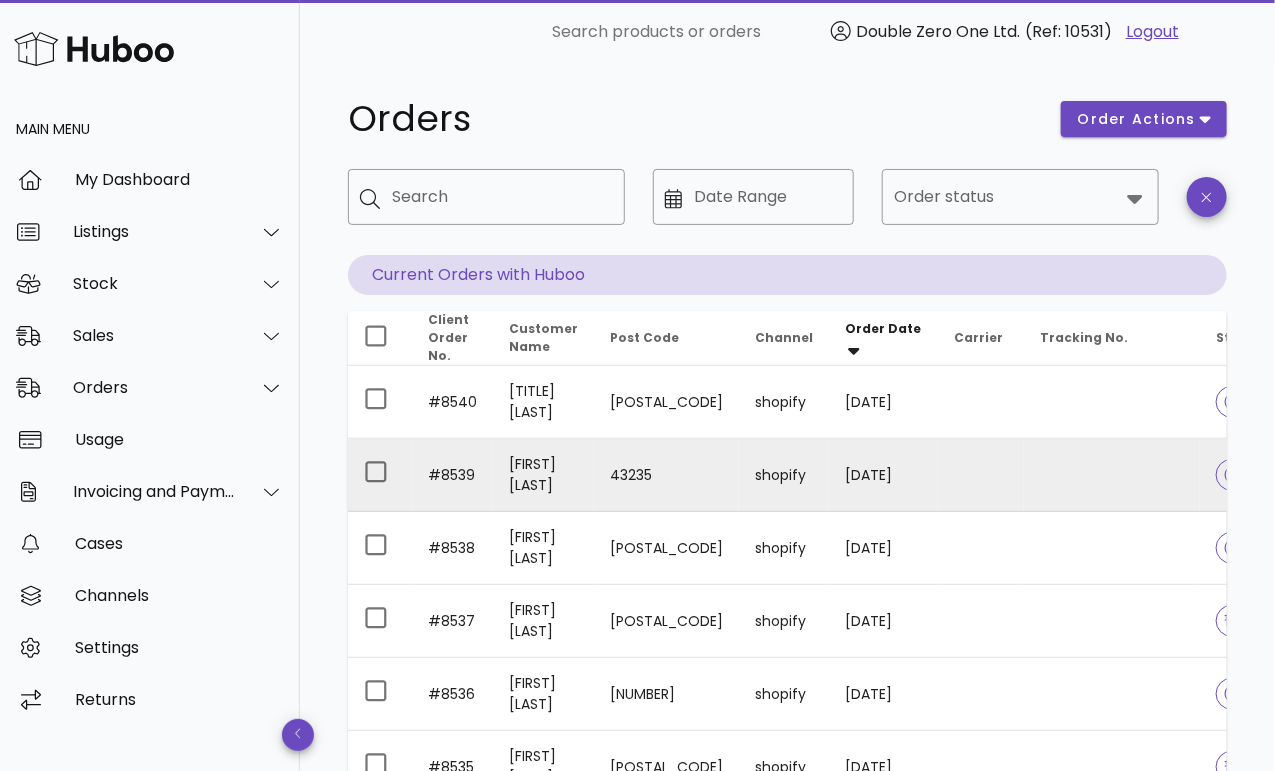 click at bounding box center (1112, 475) 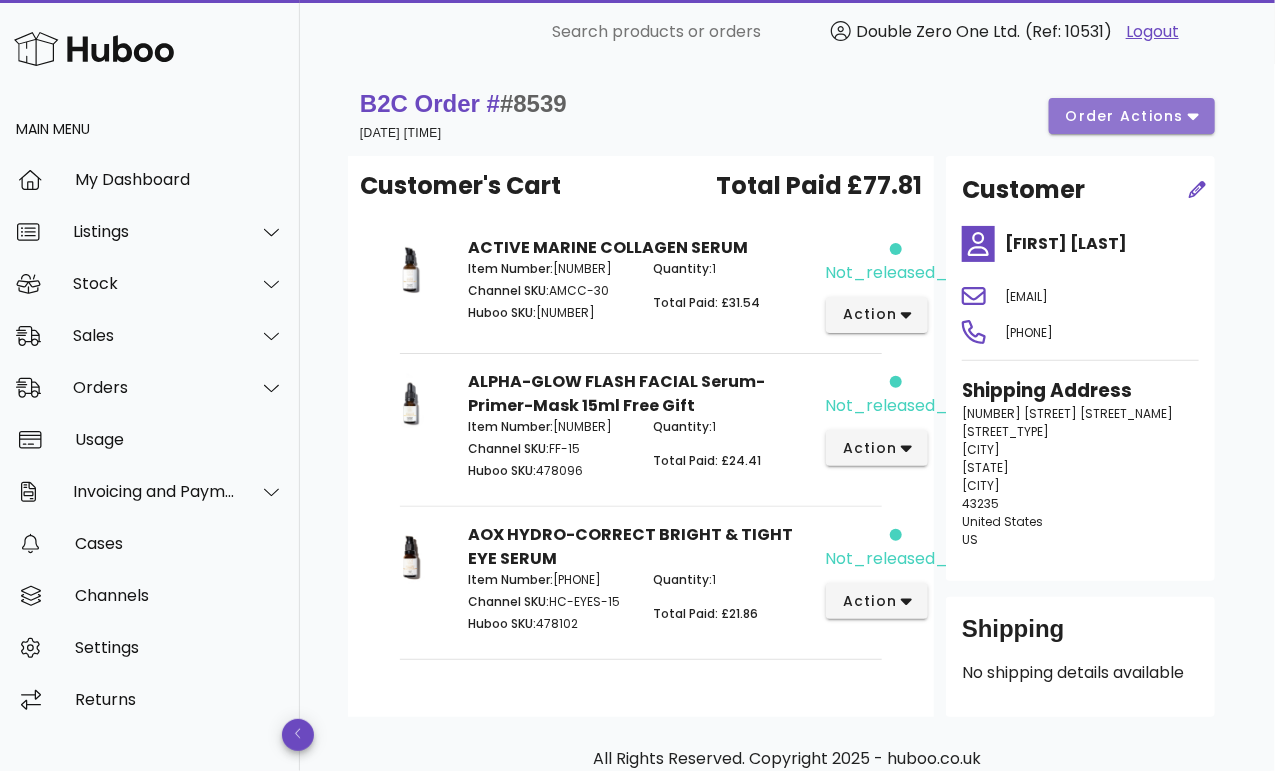 click 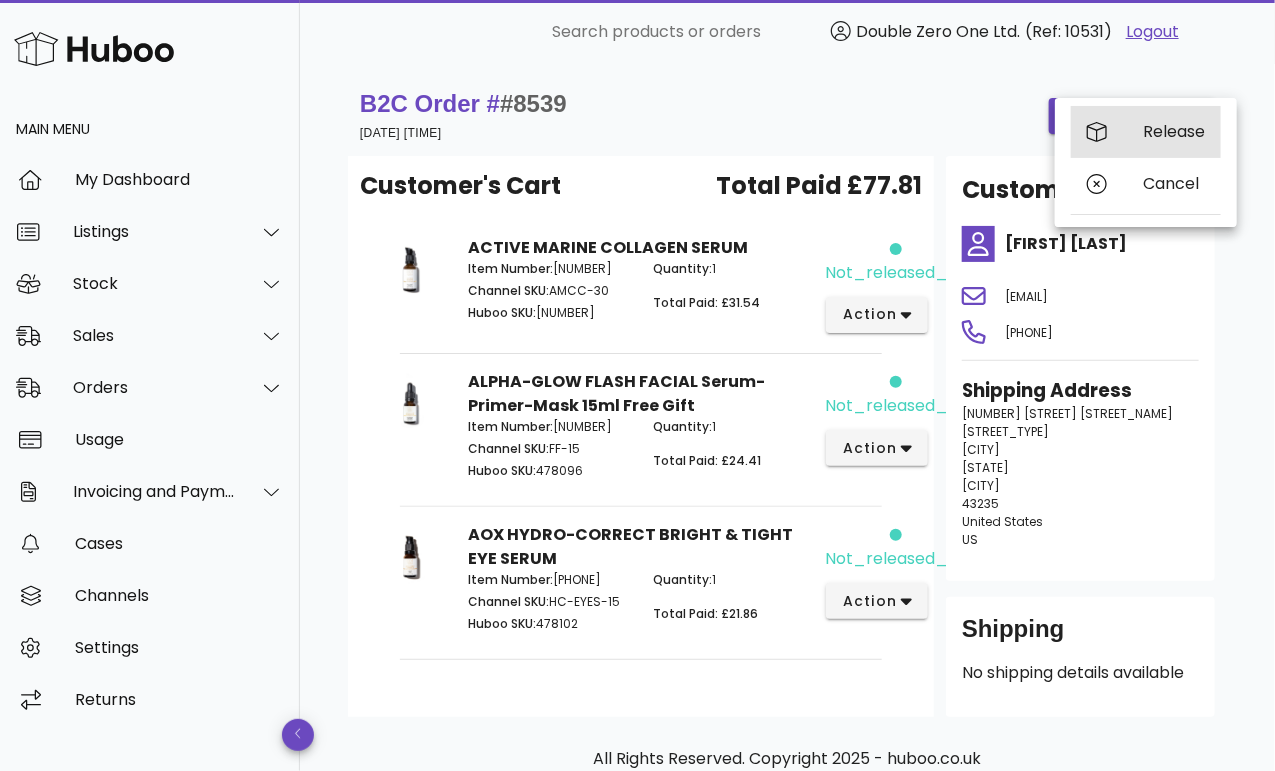 click on "Release" at bounding box center [1146, 132] 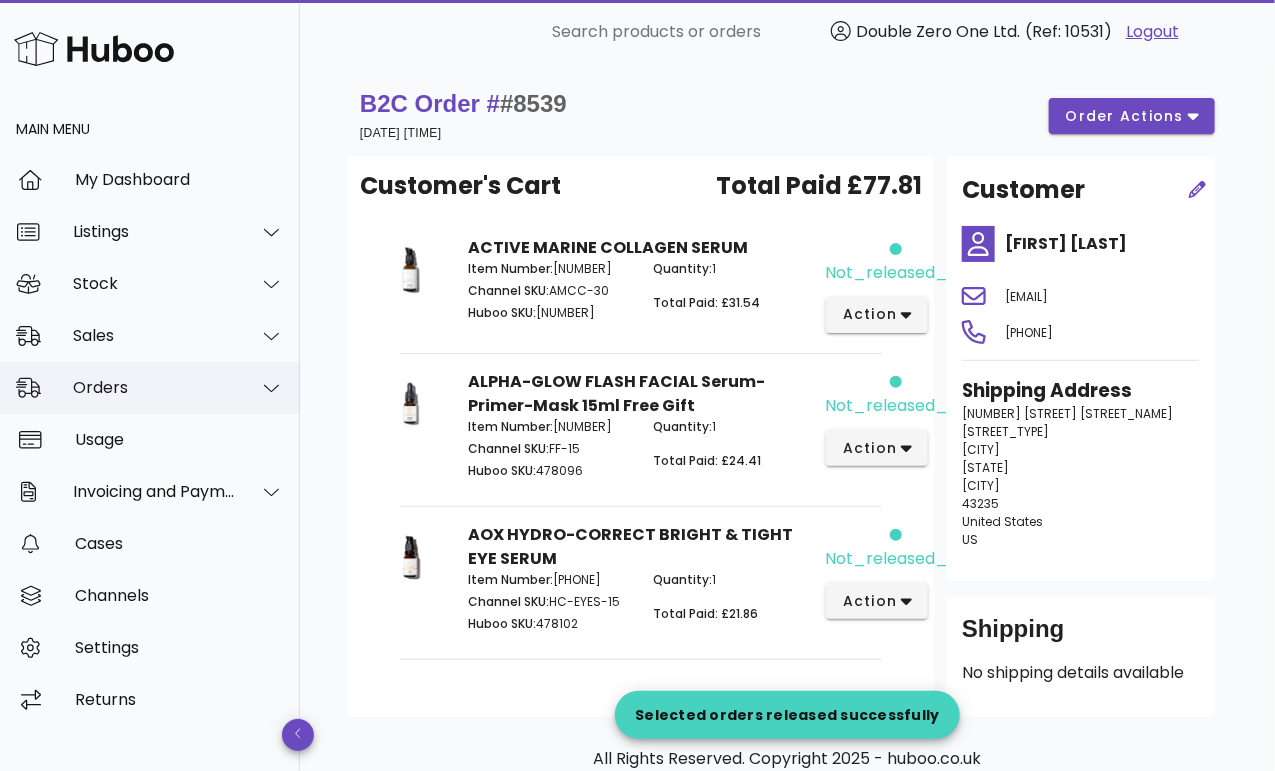 click on "Orders" at bounding box center (154, 387) 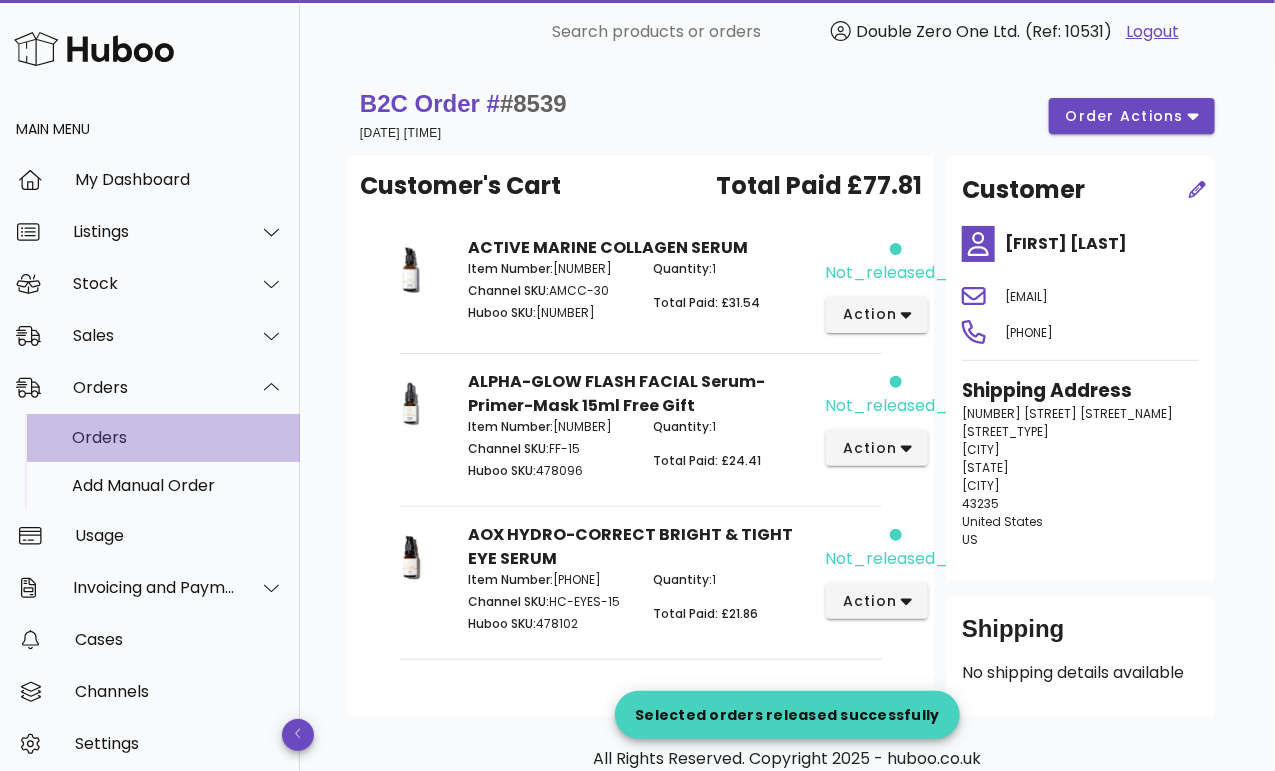 click on "Orders" at bounding box center (178, 437) 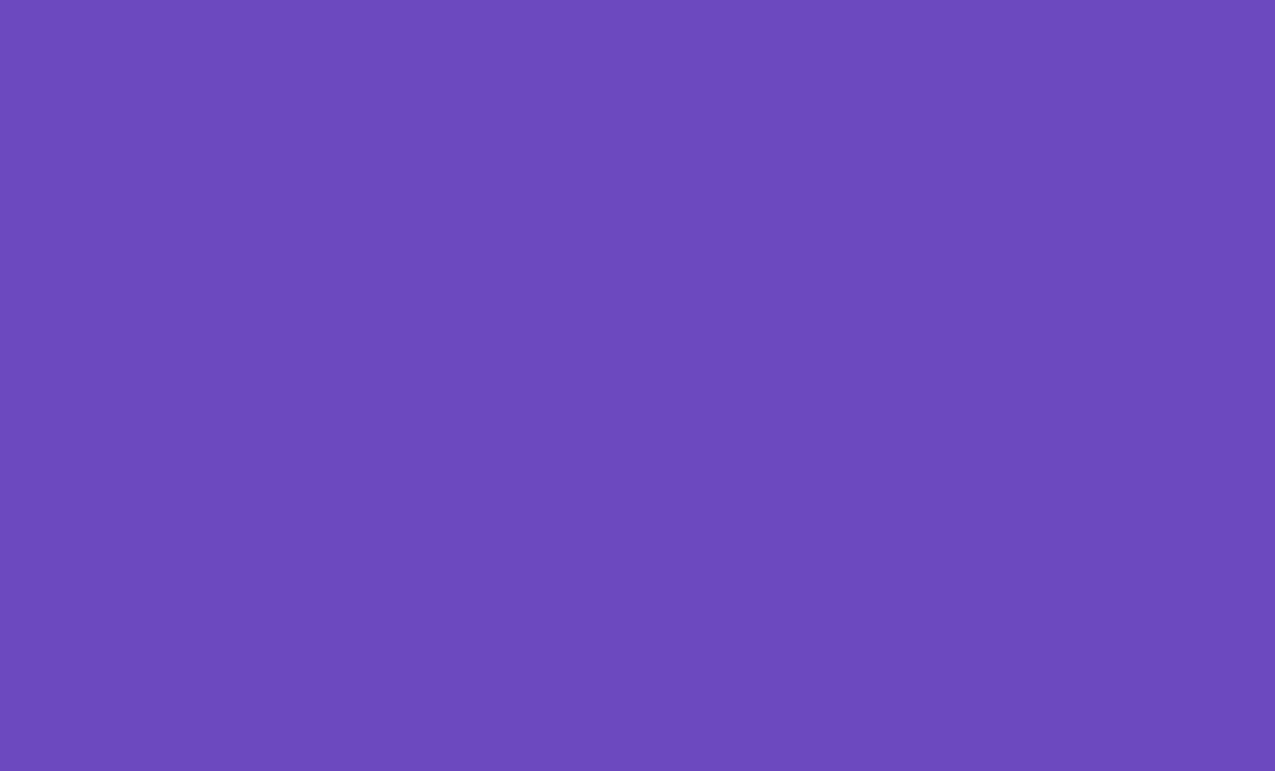 scroll, scrollTop: 0, scrollLeft: 0, axis: both 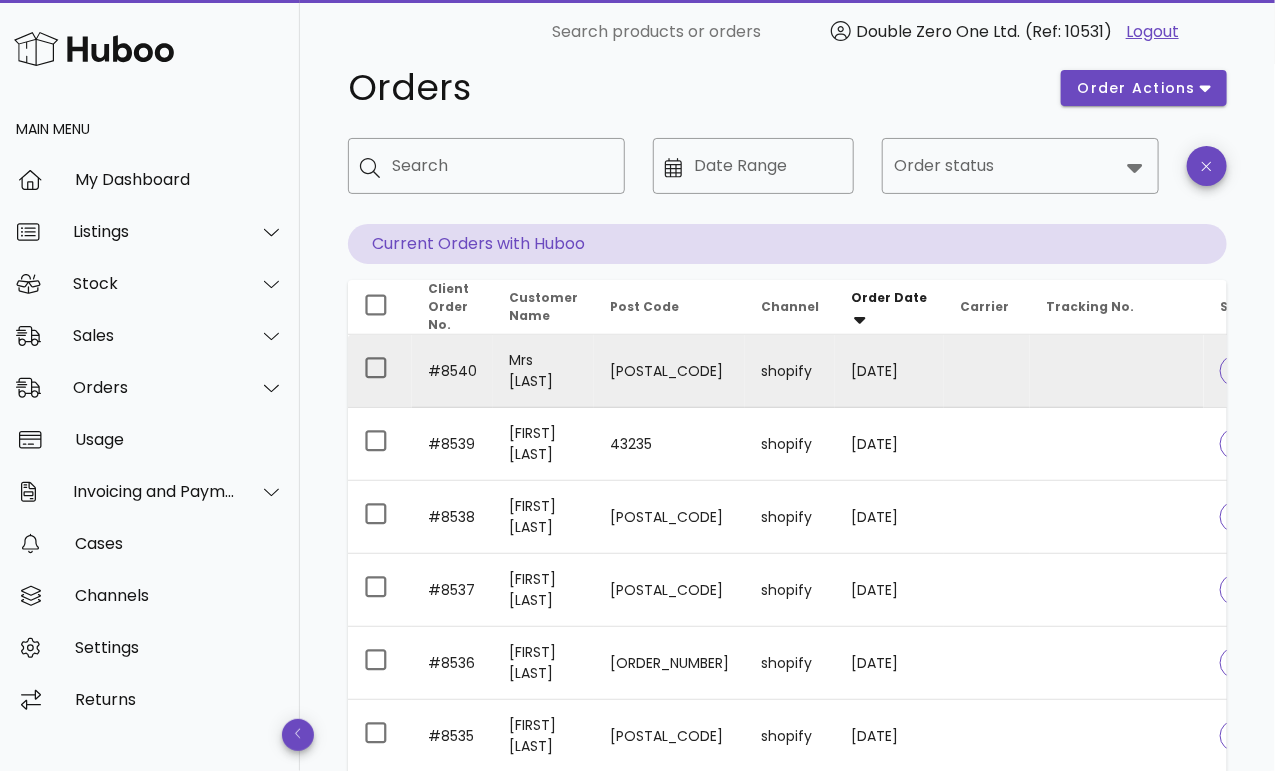 click at bounding box center [1117, 371] 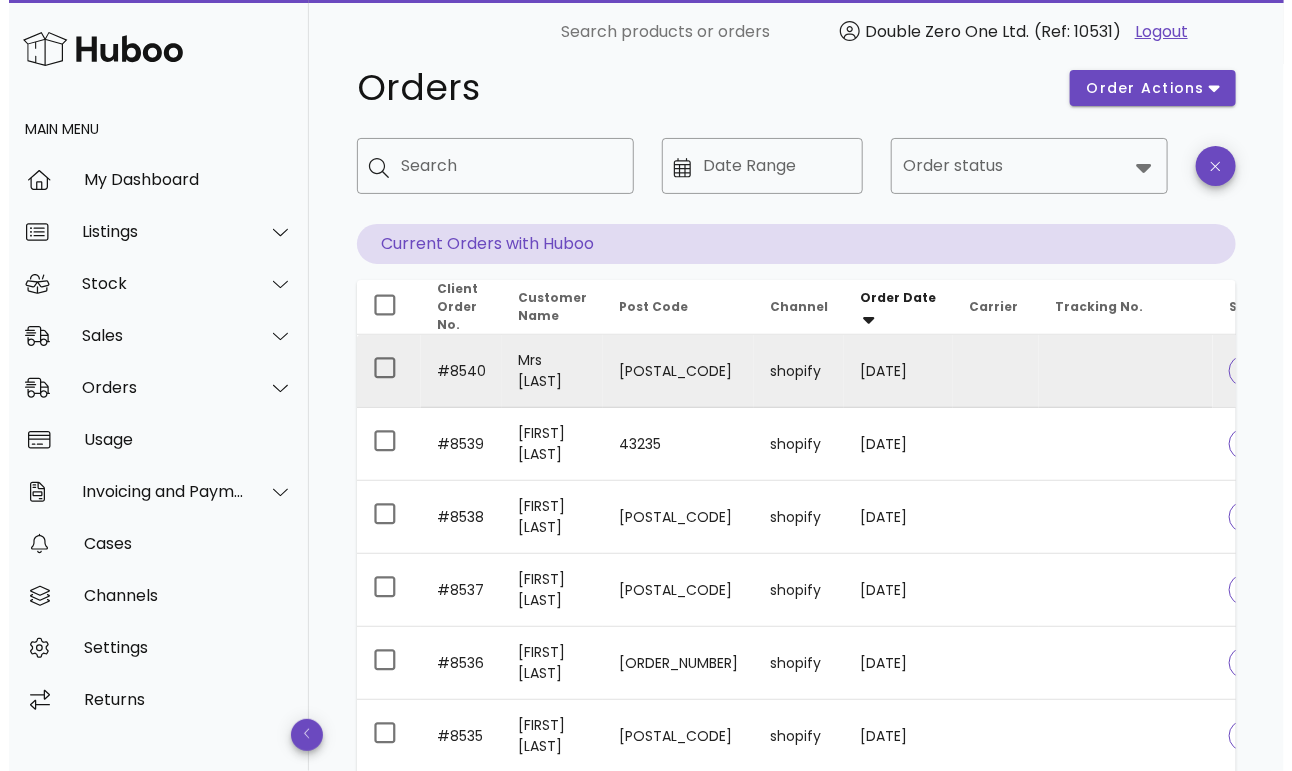 scroll, scrollTop: 0, scrollLeft: 0, axis: both 